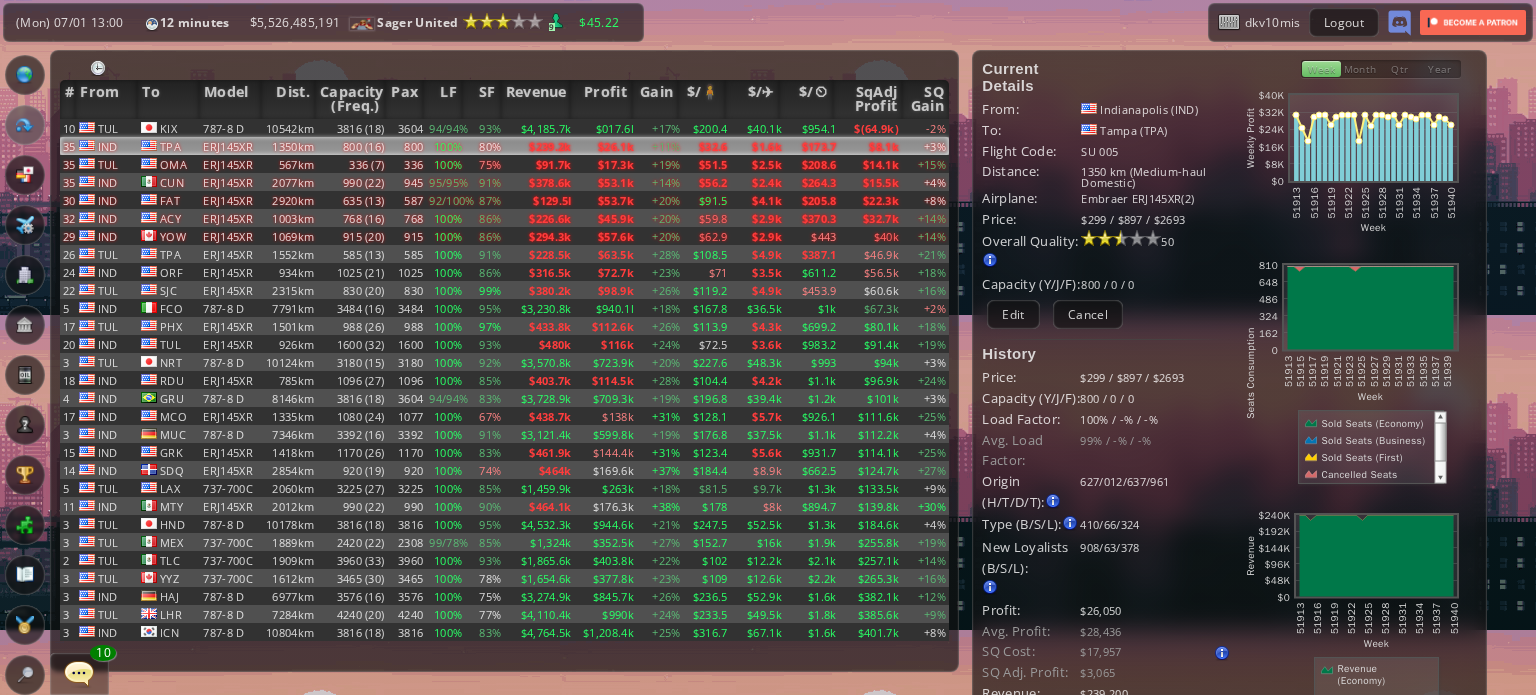 scroll, scrollTop: 0, scrollLeft: 0, axis: both 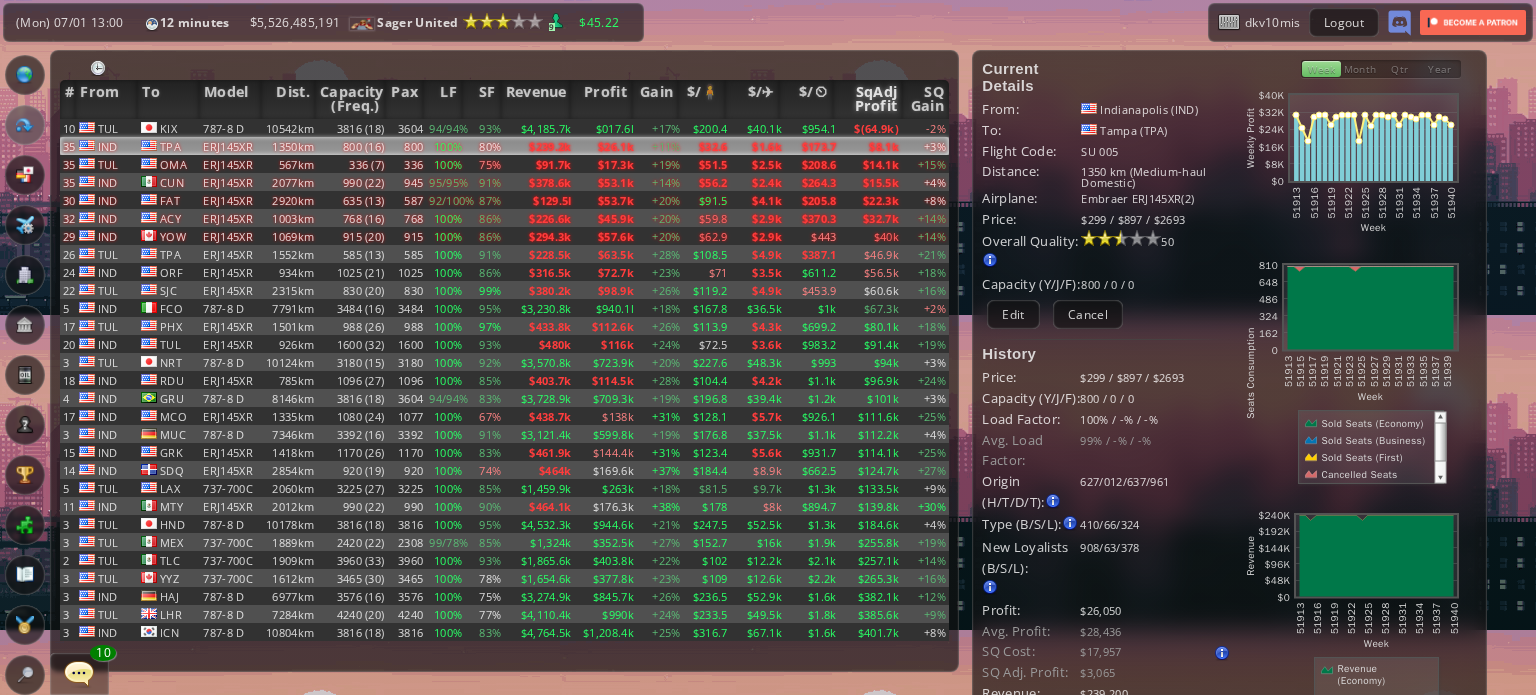 click on "SqAdj Profit" at bounding box center (868, 99) 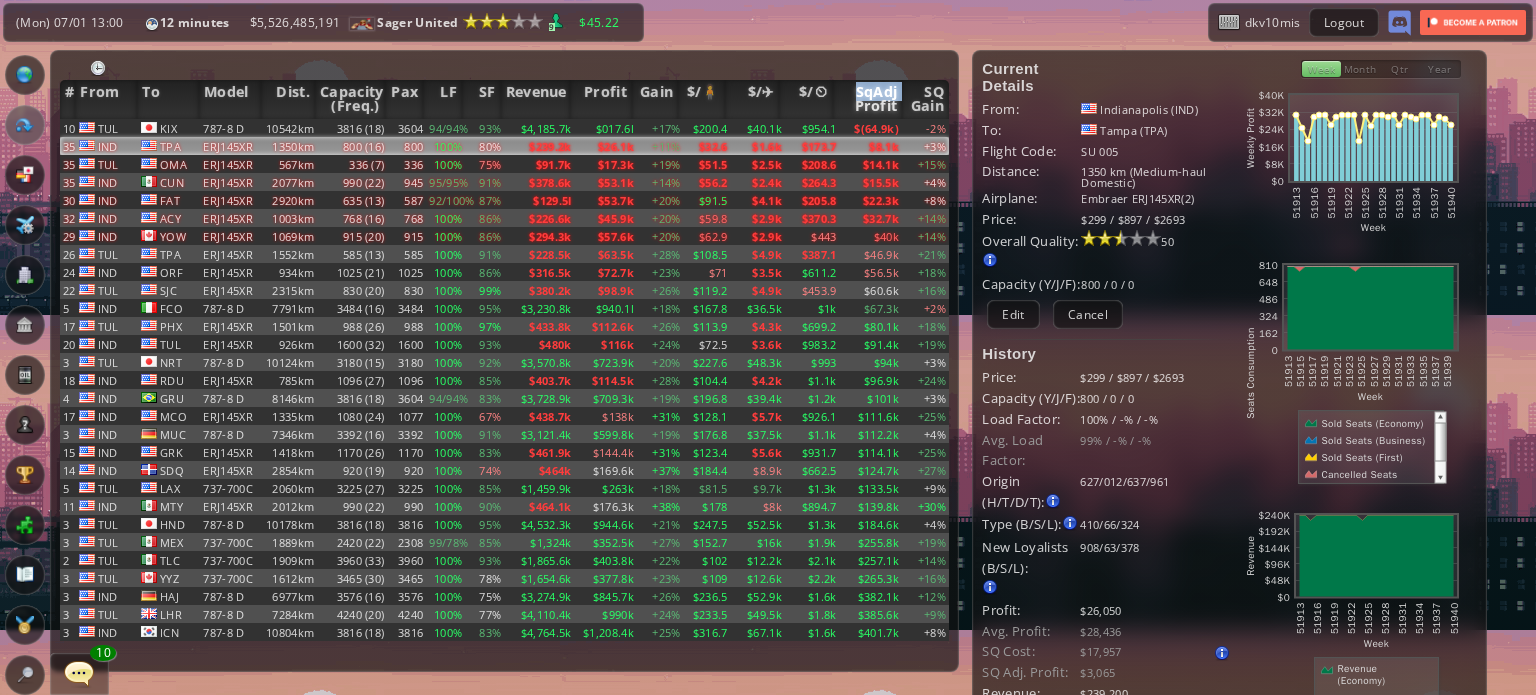 click on "SqAdj Profit" at bounding box center [868, 99] 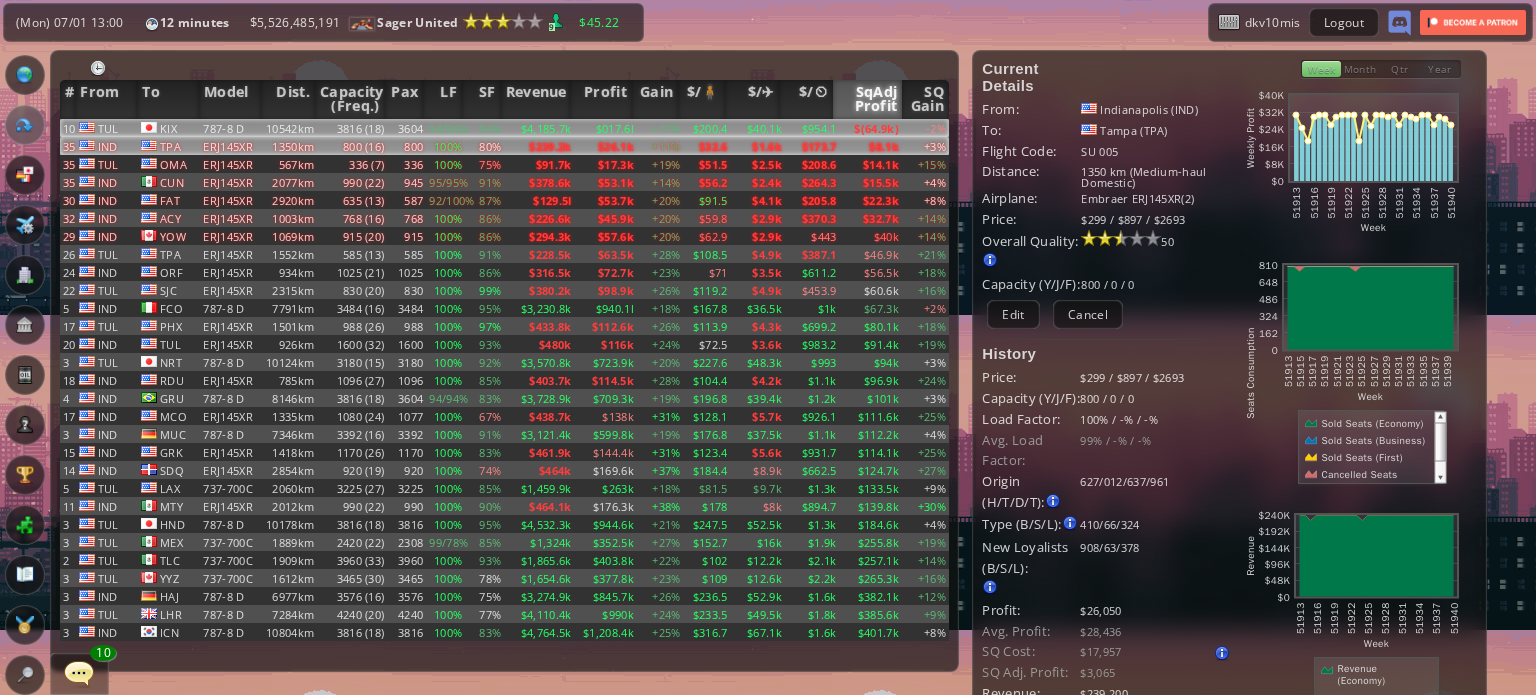 click on "$(64.9k)" at bounding box center [871, 128] 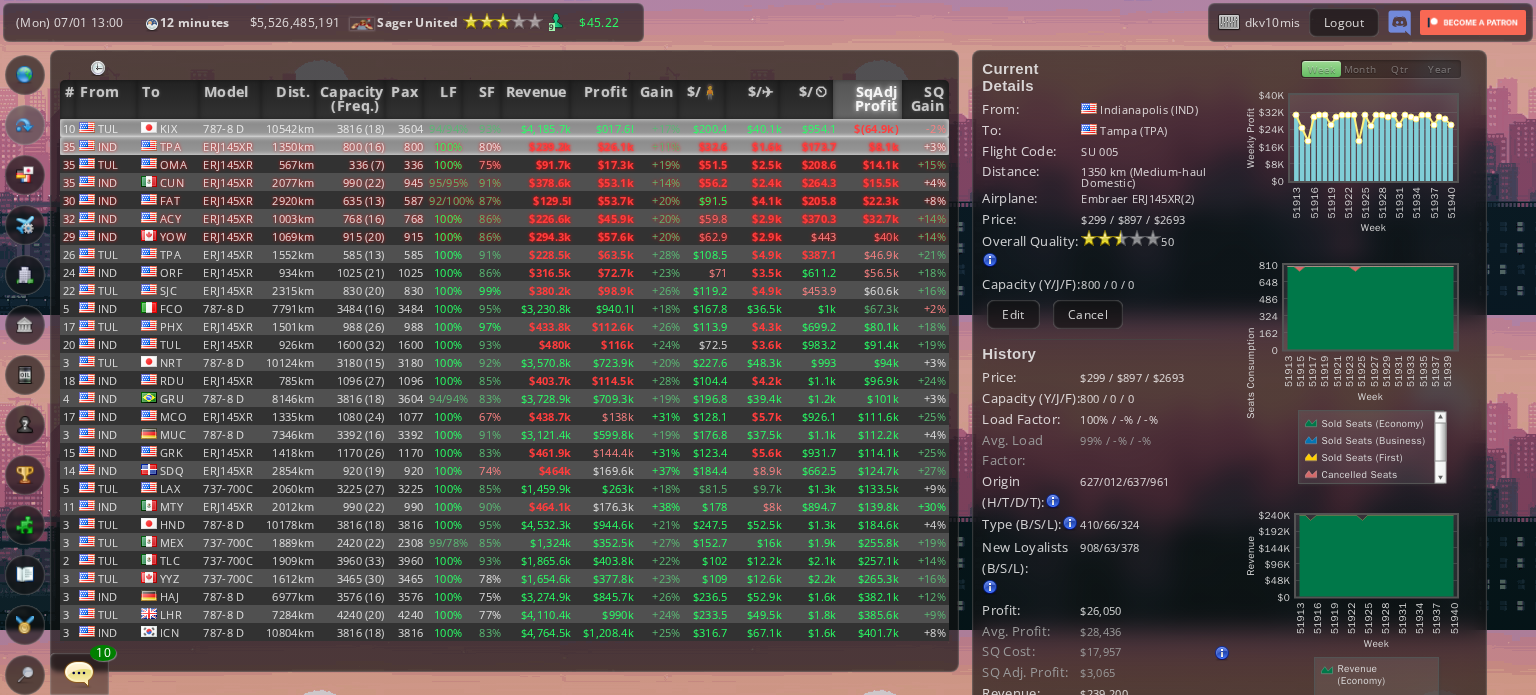 click on "$8.1k" at bounding box center [871, 128] 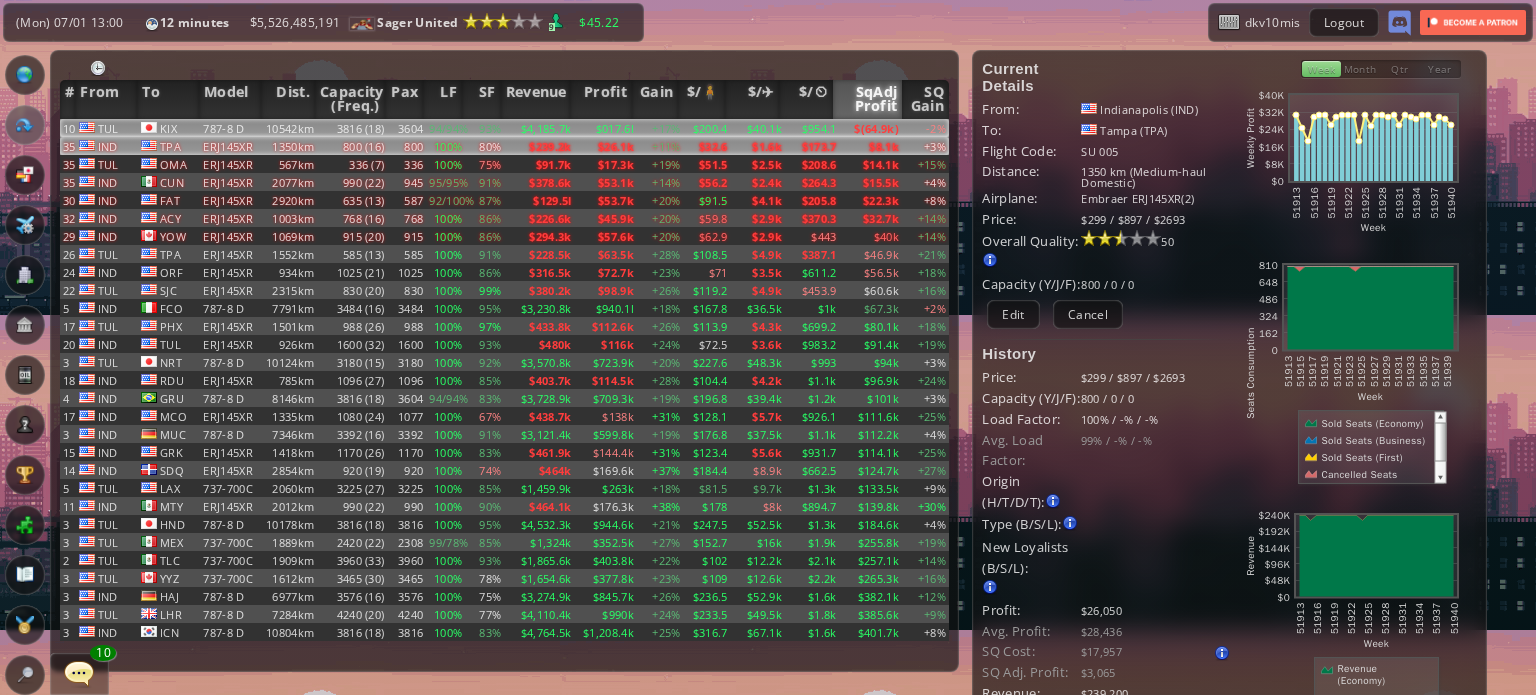 click on "$(64.9k)" at bounding box center [871, 128] 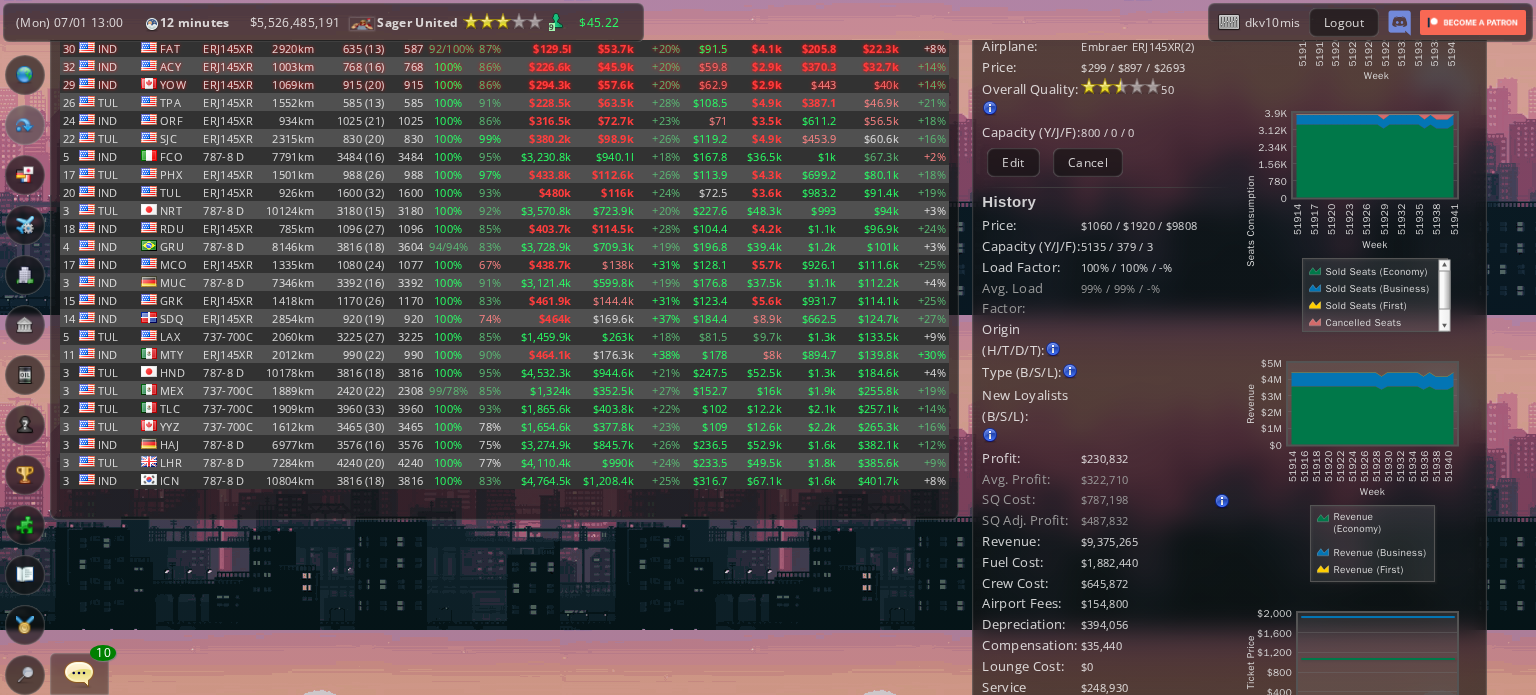 scroll, scrollTop: 0, scrollLeft: 0, axis: both 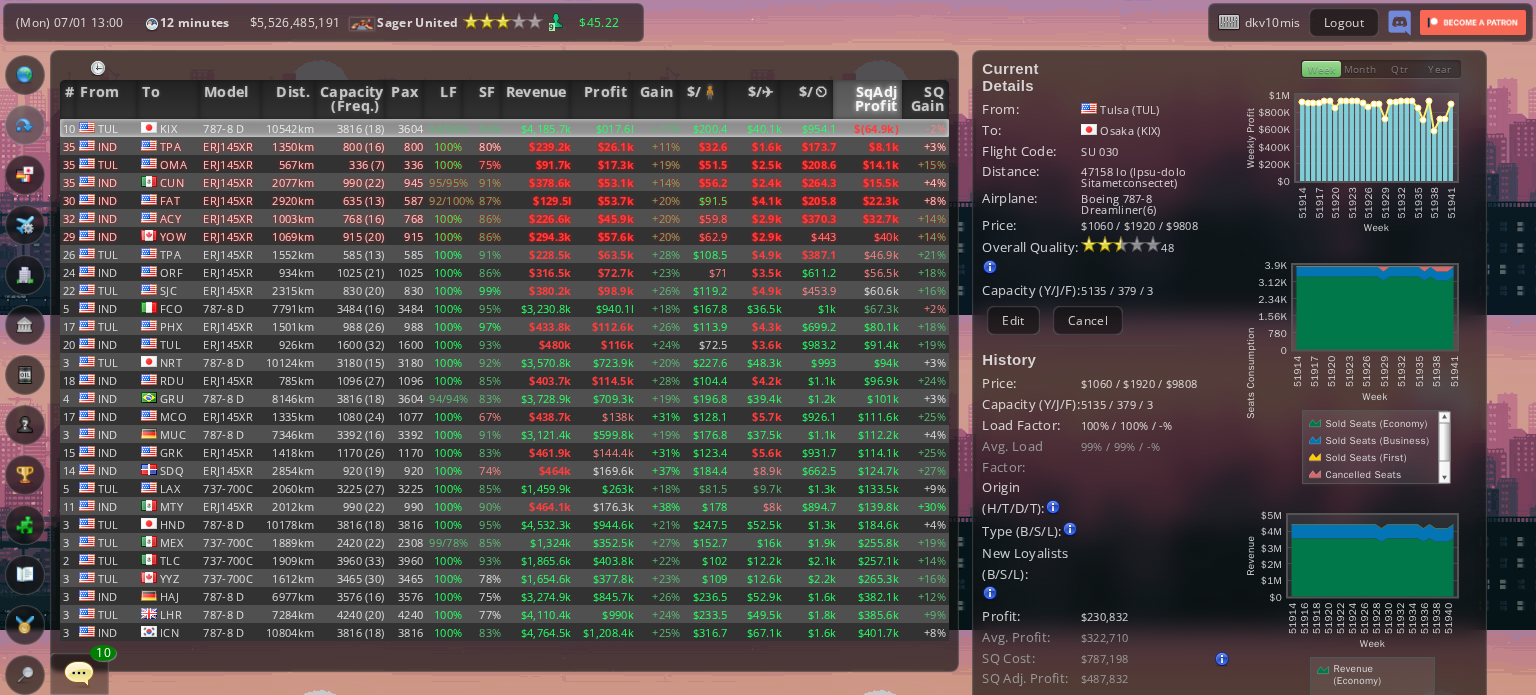 click at bounding box center [25, 225] 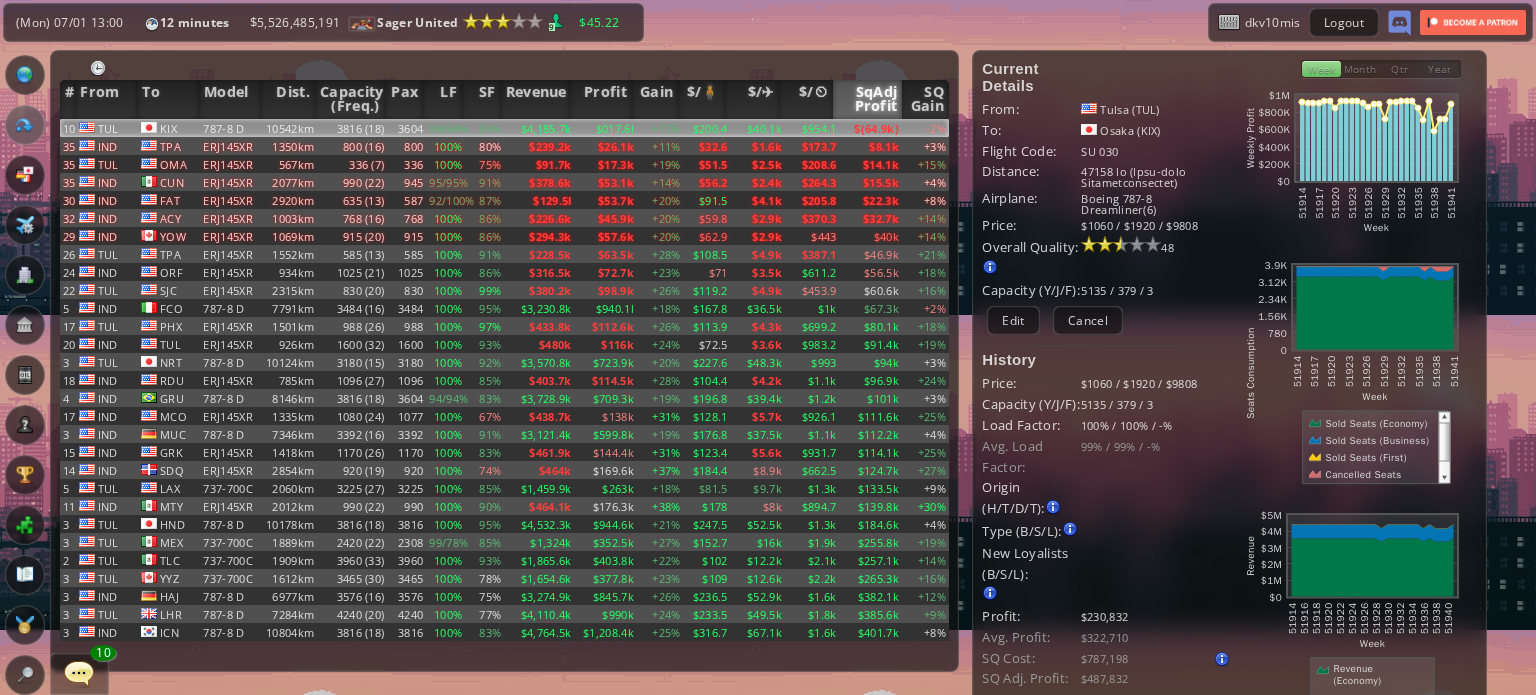 click at bounding box center (25, 225) 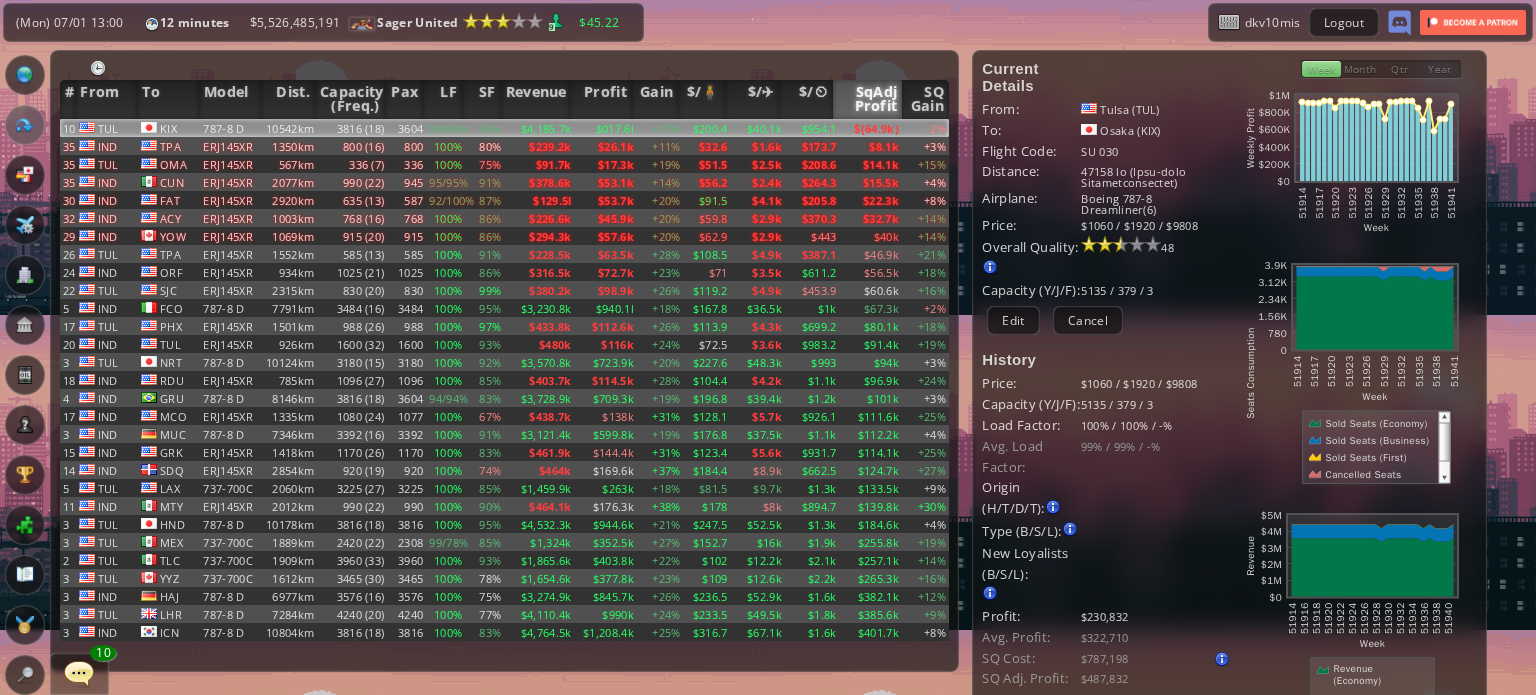 click at bounding box center (25, 225) 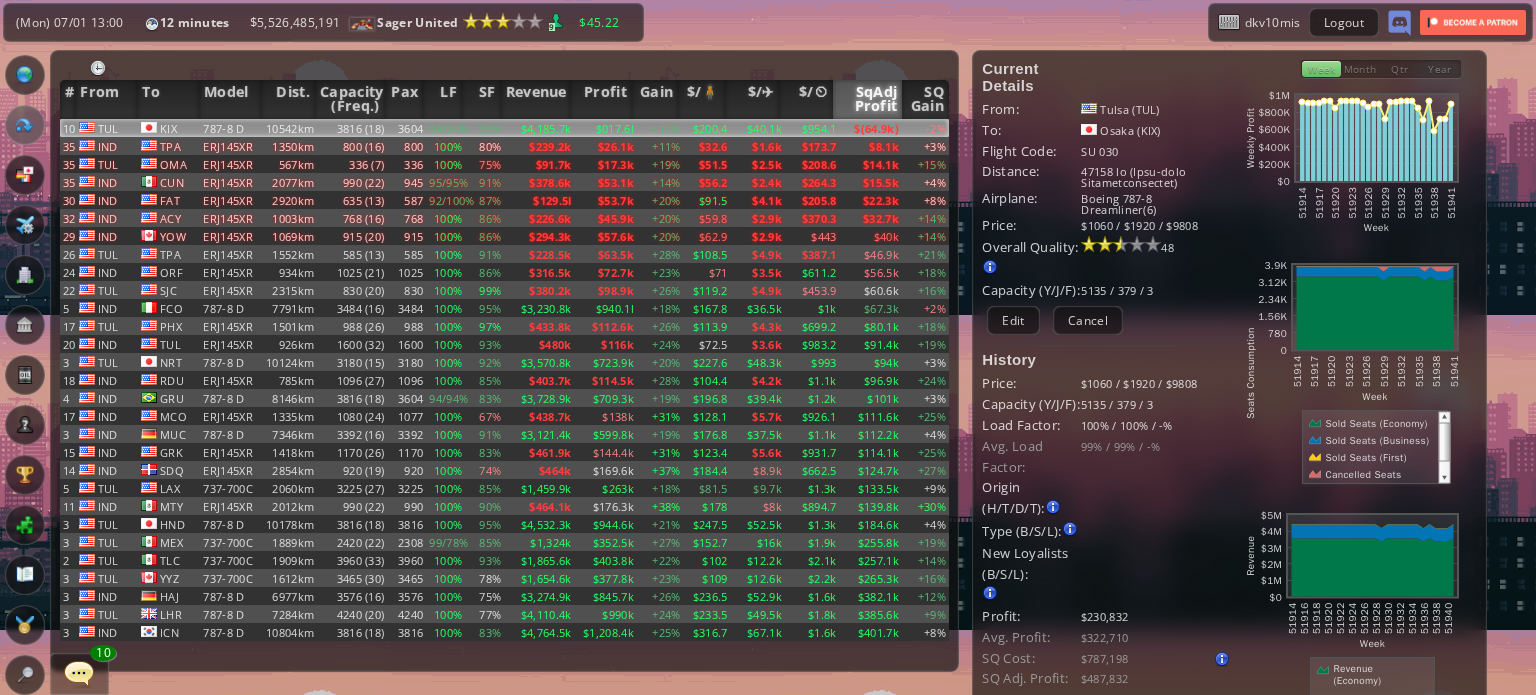 click at bounding box center [25, 225] 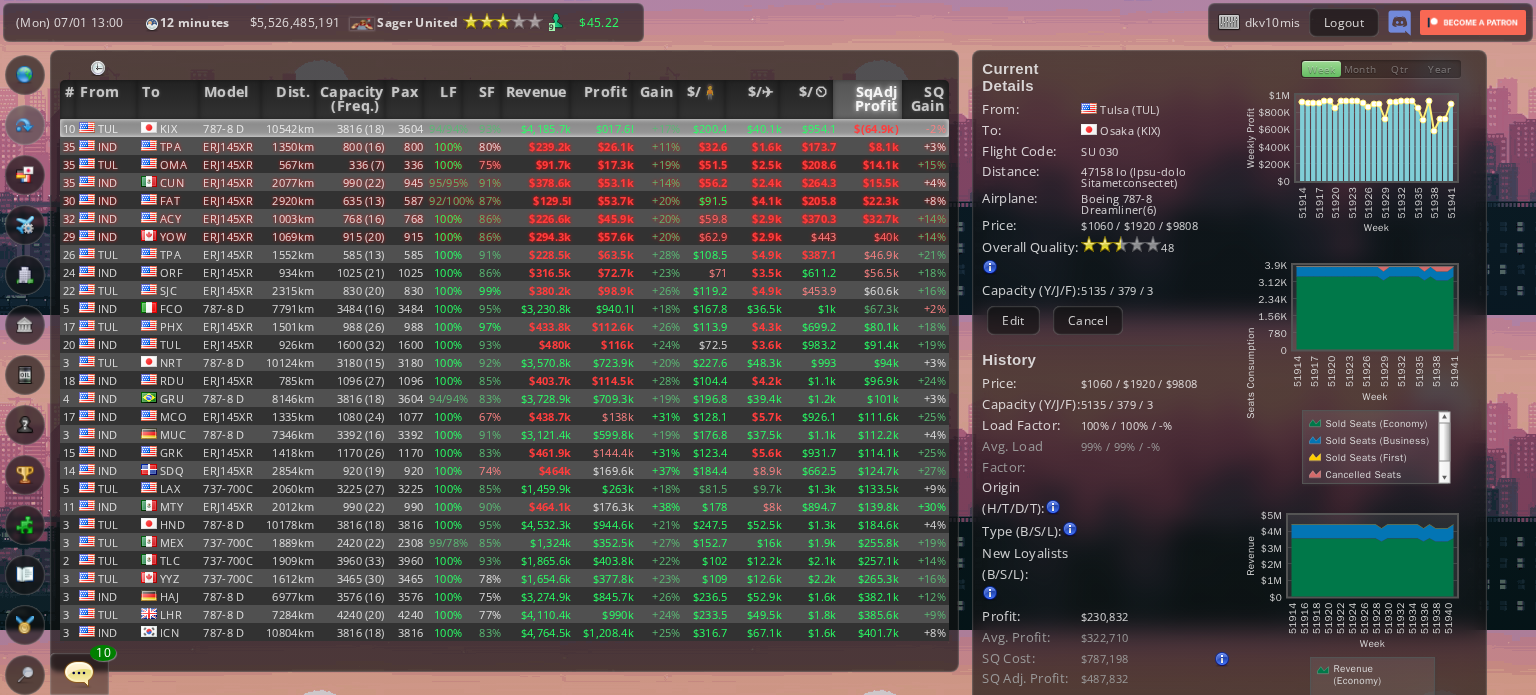 click at bounding box center (25, 225) 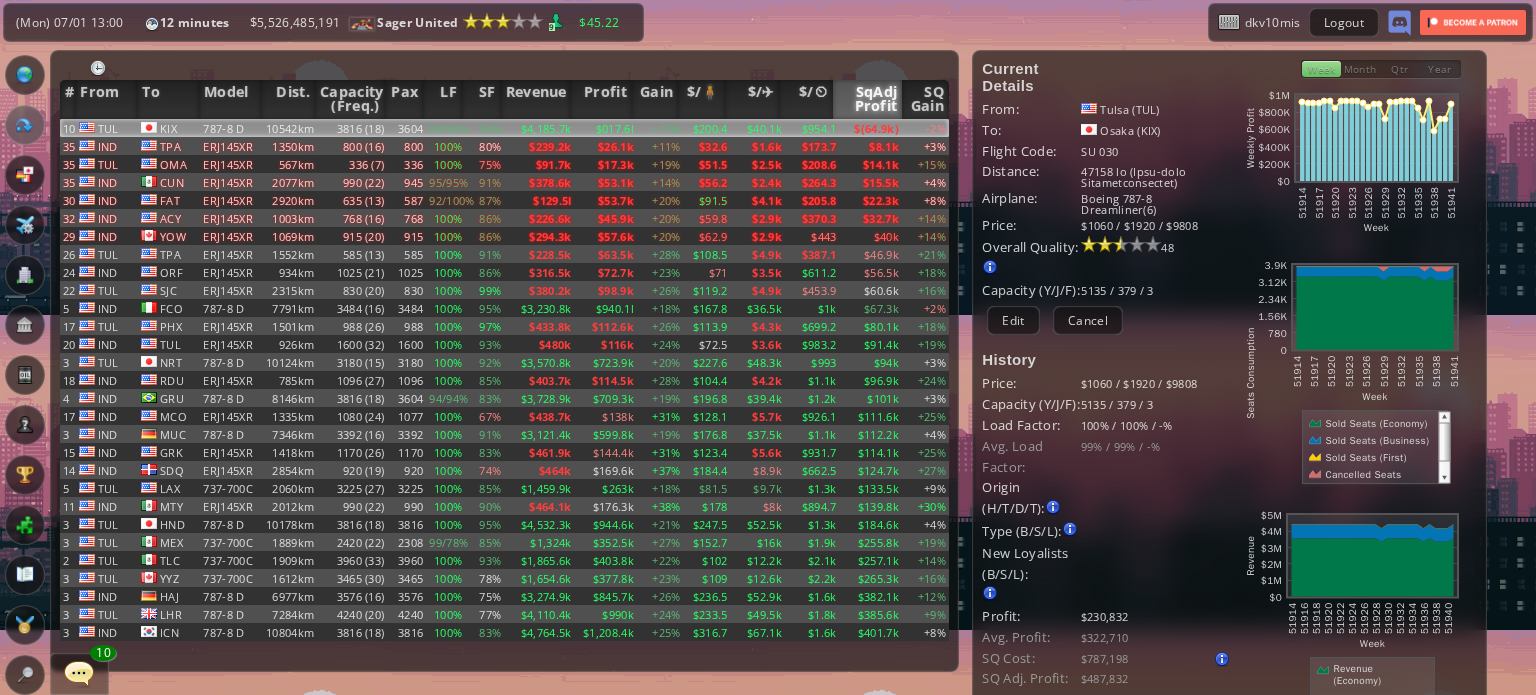 click at bounding box center [25, 225] 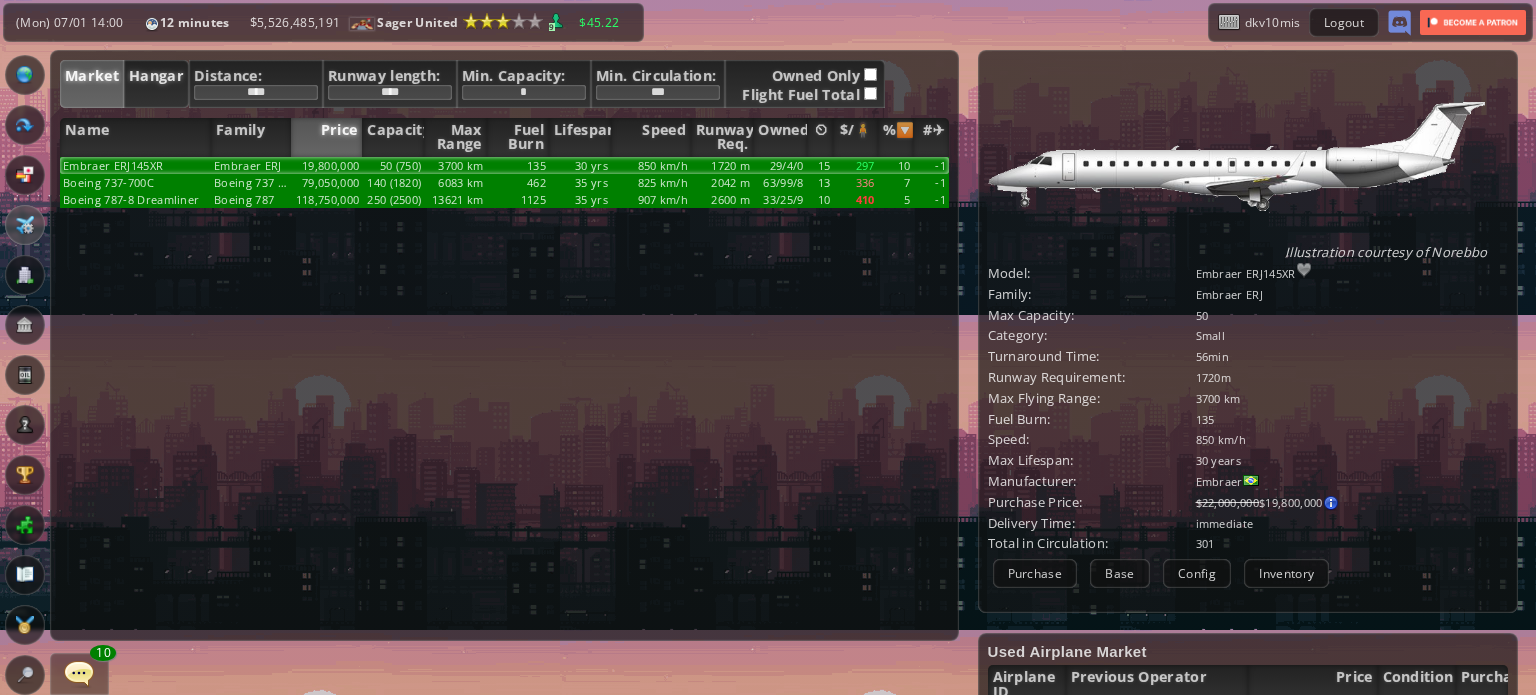 click on "Hangar" at bounding box center [156, 84] 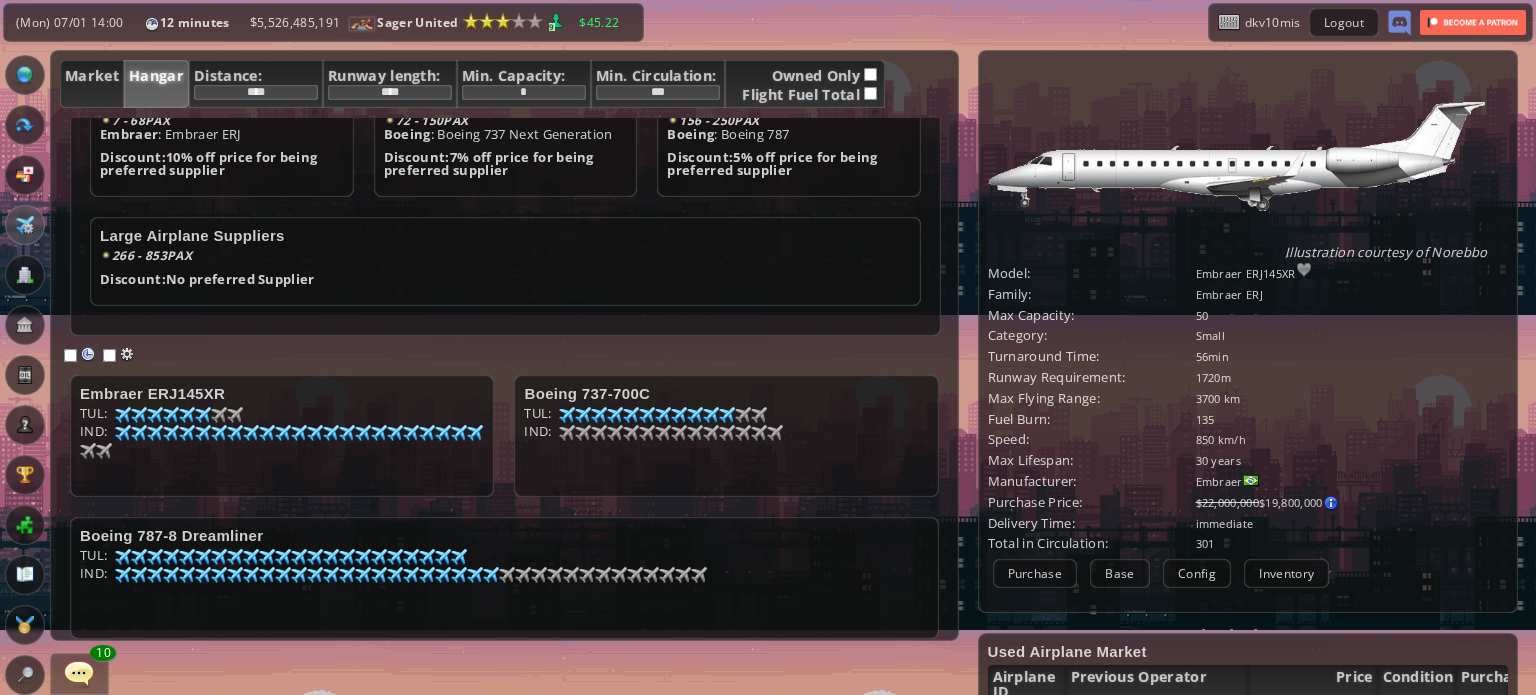 scroll, scrollTop: 197, scrollLeft: 0, axis: vertical 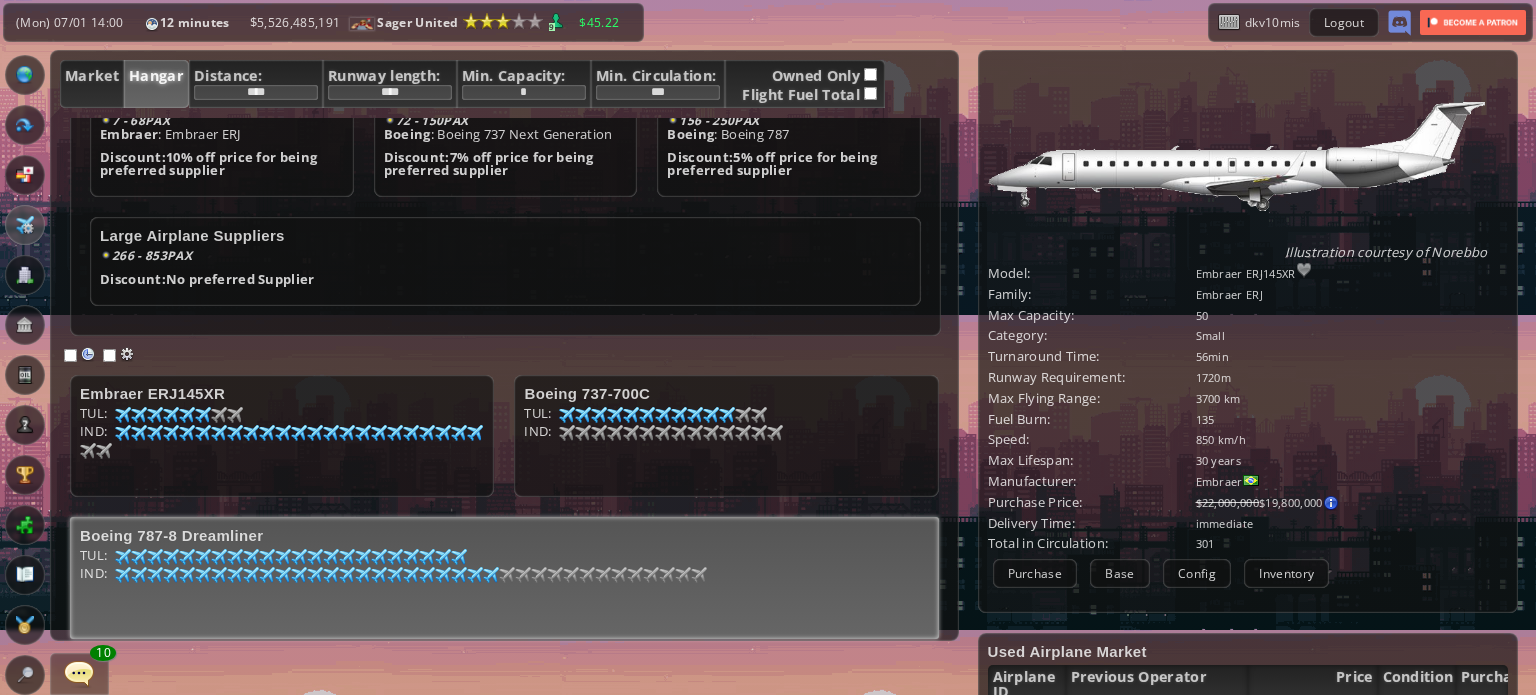 click on "LOR: 73 31 65 94 92 62 22 45 15 28 02 89 80 05 56 22 10 23 66 40 15 13 48 57 12 40 09 38 62 63 47 73 14 04 61 61 16 25 81 23 03 66 07 338 IPS: 94 97 26 75 40 71 76 24 11 92 00 19 99 90 24 44 77 45 03 95 15 17 78 47 22 30 44 55 93 05 44 87 99 29 10 70 54 17 92 66 31 42 19 90 19 37 44 41 6 34 9 60 3 99 9 81 0 73 7 34 8 40 6 45 9 83 0 87 5 30 1 08 7 51" at bounding box center [282, 442] 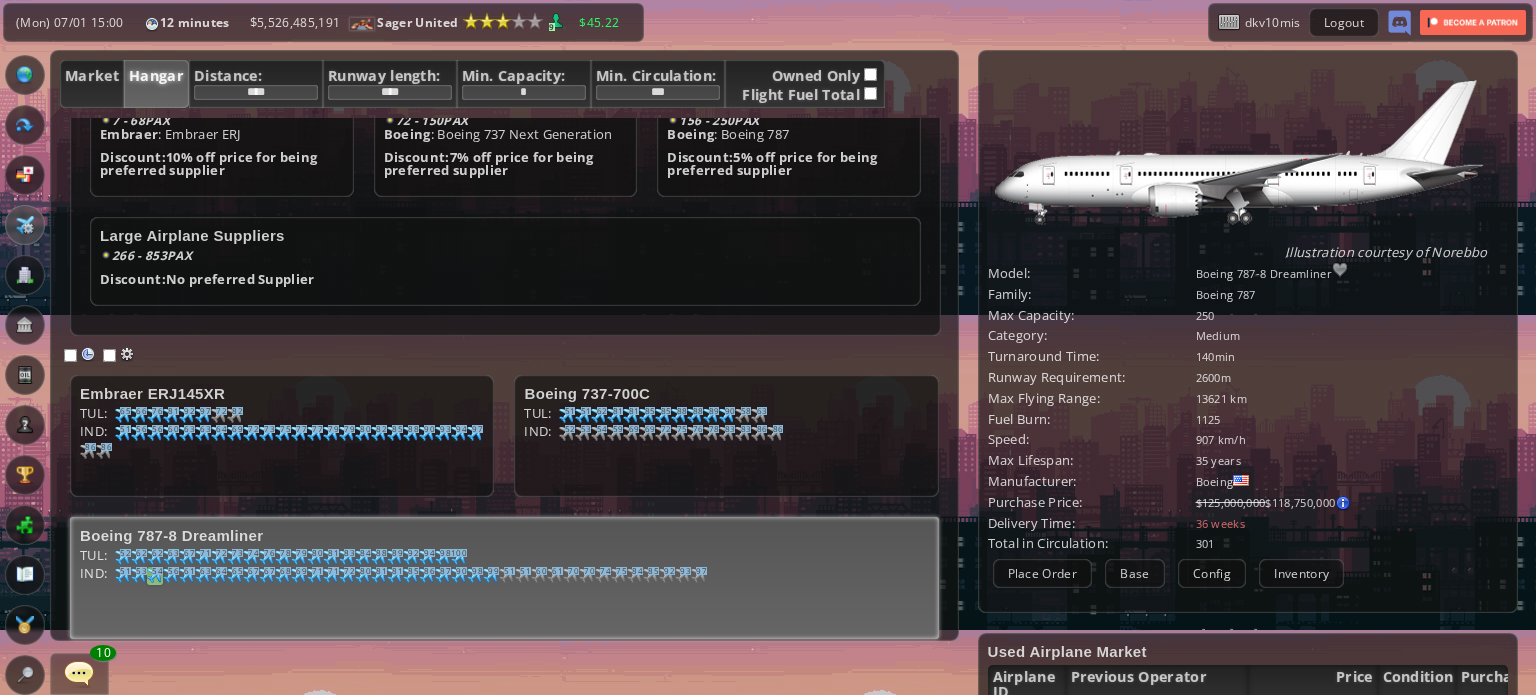 click at bounding box center (123, 557) 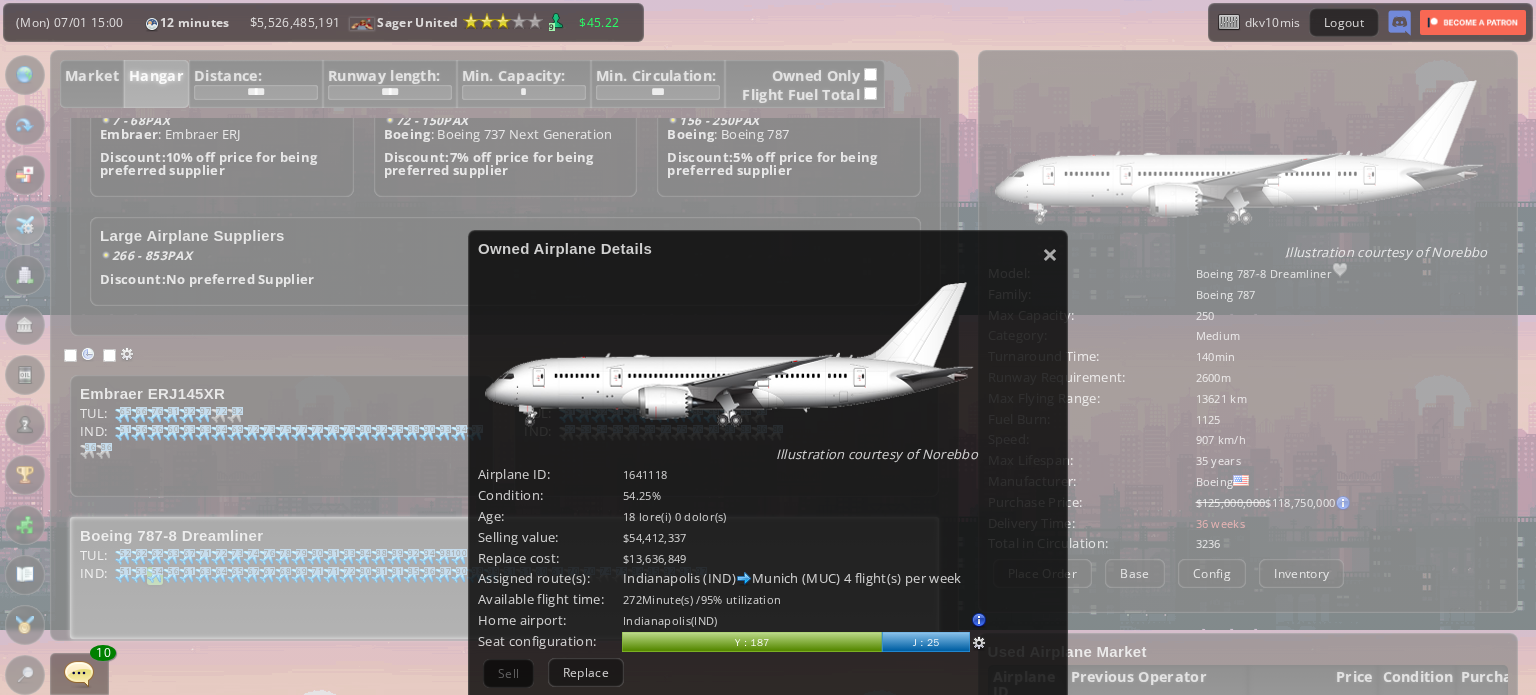 scroll, scrollTop: 100, scrollLeft: 0, axis: vertical 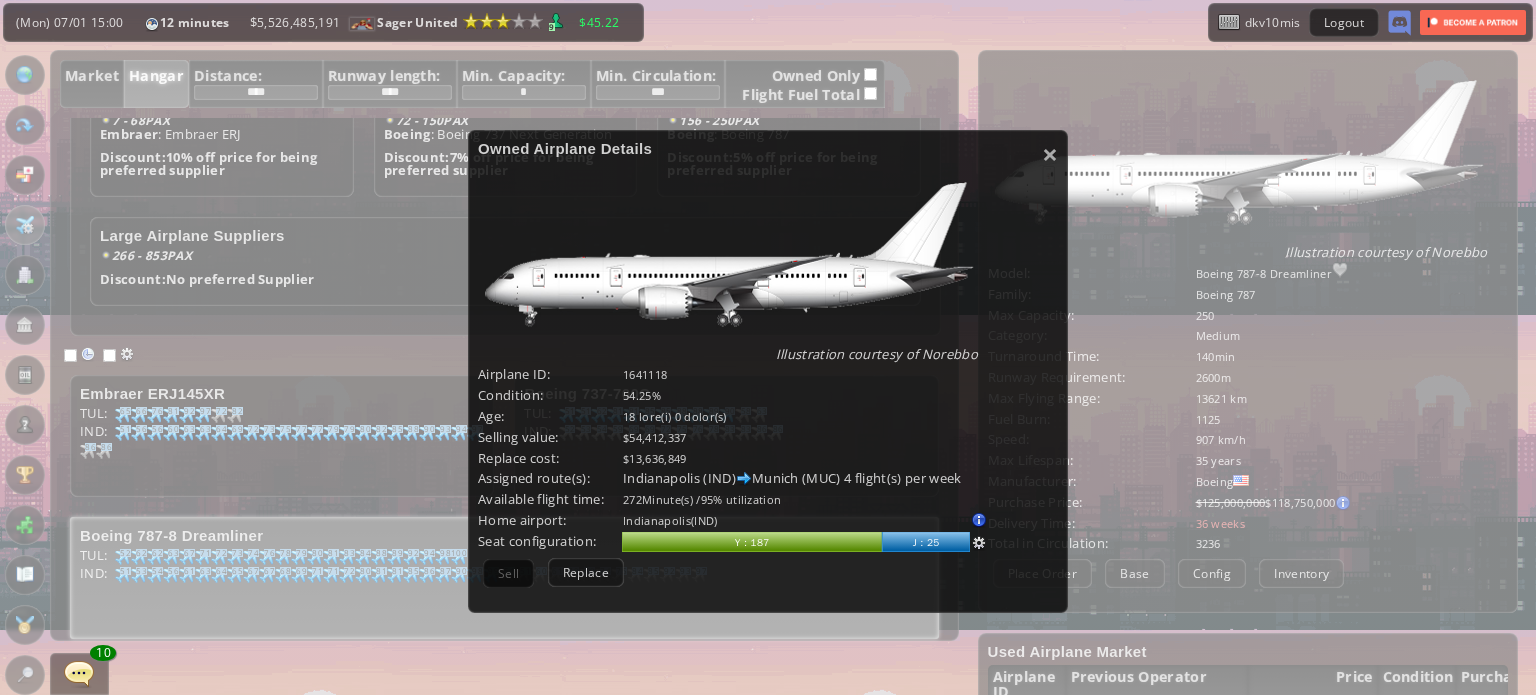 drag, startPoint x: 1037, startPoint y: 156, endPoint x: 868, endPoint y: 286, distance: 213.21585 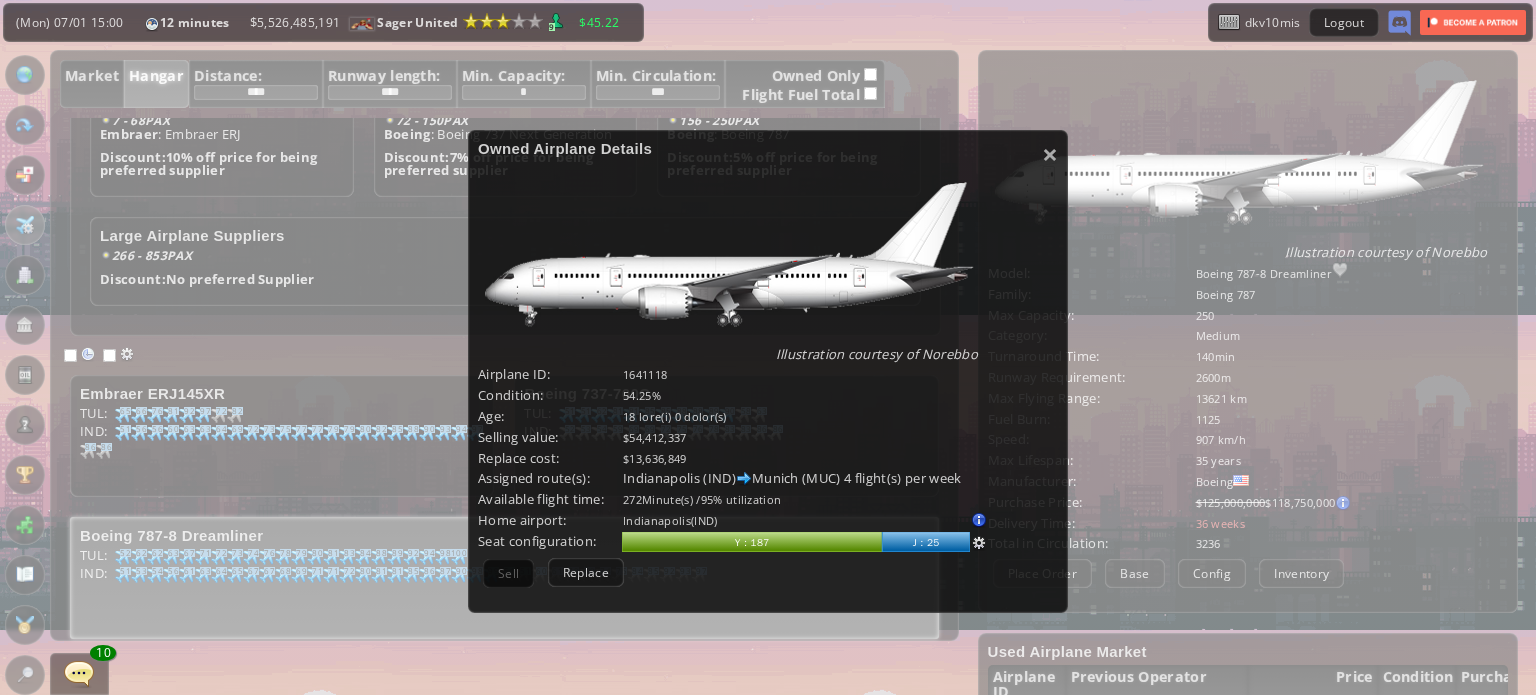 click on "×" at bounding box center [1050, 154] 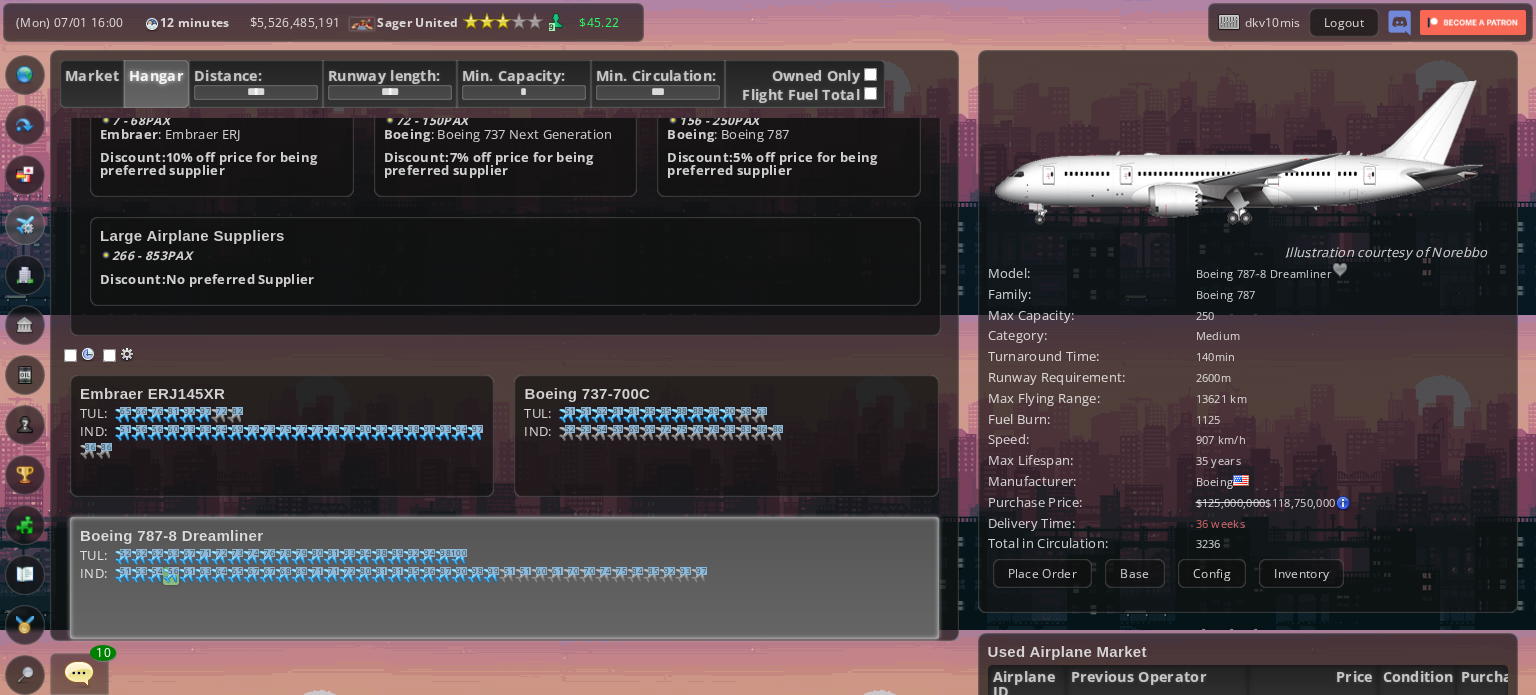 click at bounding box center [123, 557] 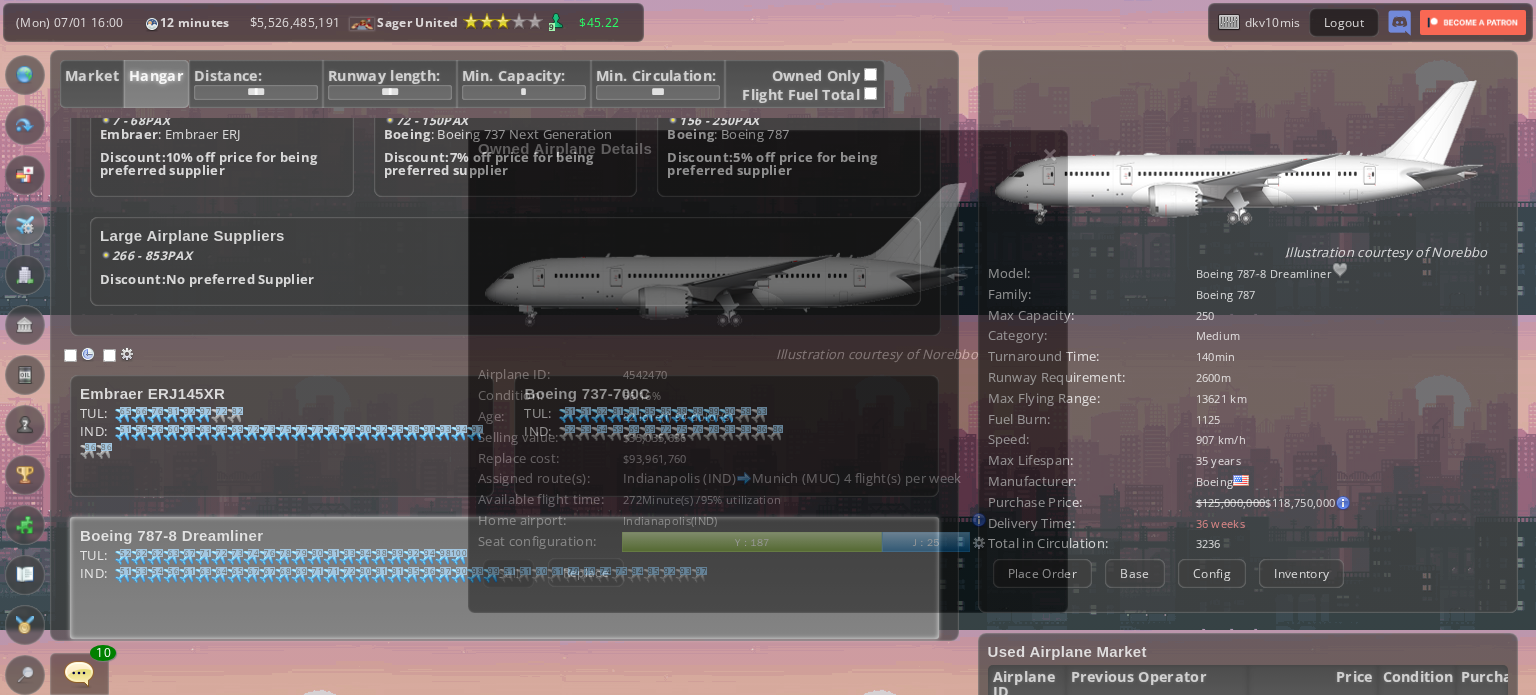 scroll, scrollTop: 100, scrollLeft: 0, axis: vertical 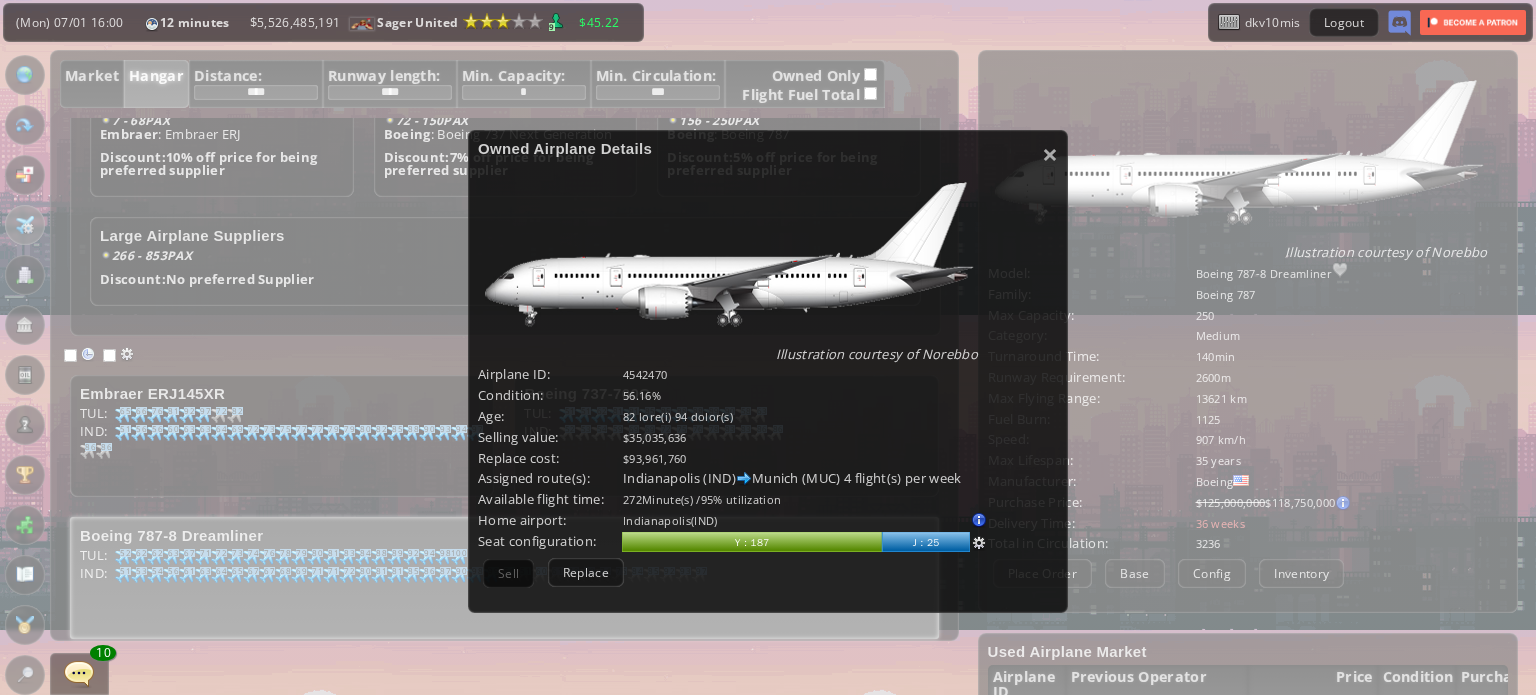 click on "×
Lorem Ipsumdol Sitamet
Consectetura elitsedd ei Tempori
Utlabore ET:
9992087
Doloremag:
01.28%
Ali:
45 enim(a) 63 minim(v)
Quisnos ex:
Ullamco labor:
$04,832,857
Nisiali exea:
$42,753,991
Commodoc duisa(i):
Inreprehende (VOL) Velite (CIL) 7 fugiat(n) par exce
Sintoccae cupida nonp:
066  Suntcu(q) /  88 % officiadese
Moll animide:
Laborumpersp(UND)
Omnisi natu errorvo
Accusa dolore laud totamre aper eaquei quaea(i)
Inve veritatisquas:
architectobeataevitaedic Explica nemoe. Ipsamq volu. aspernaturautoditfugitco M : 862 D : 88" at bounding box center (768, 347) 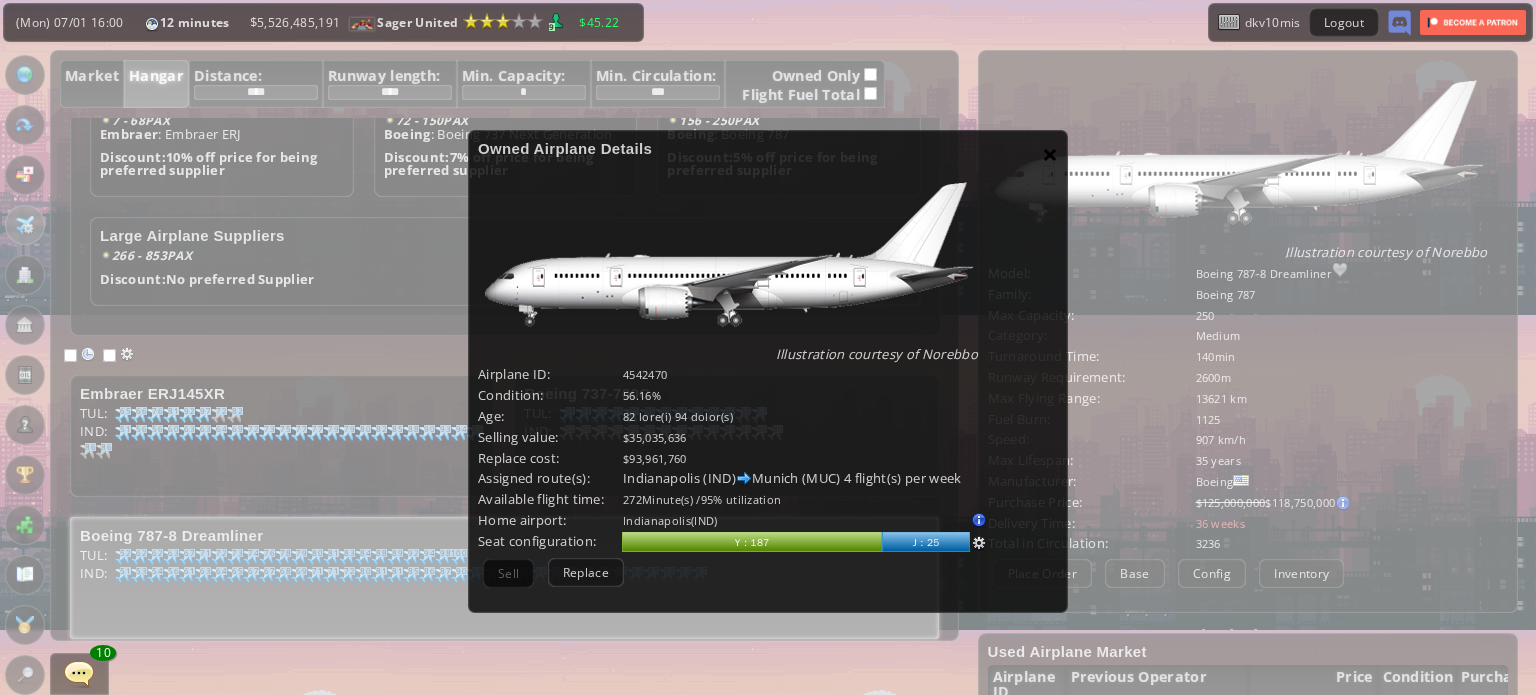 click on "×" at bounding box center (1050, 154) 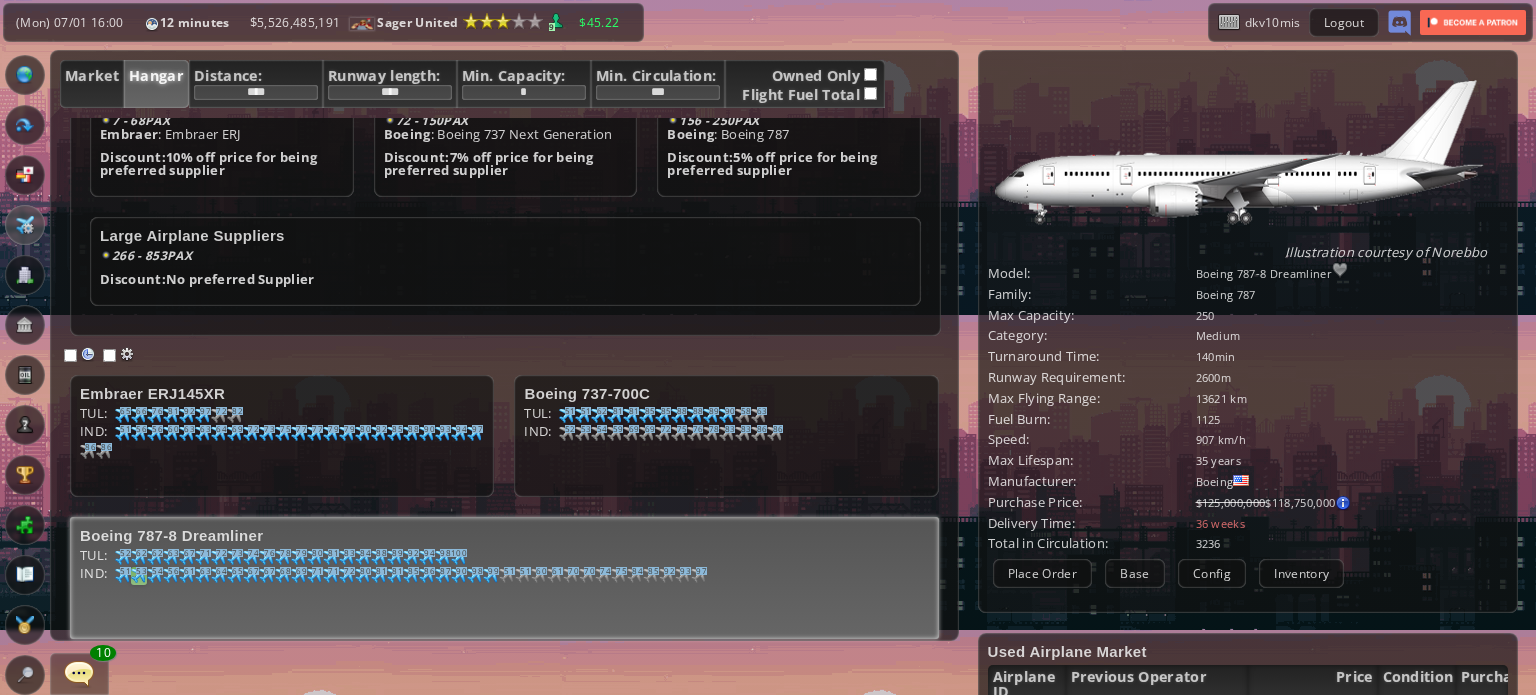 click on "53" at bounding box center [125, 553] 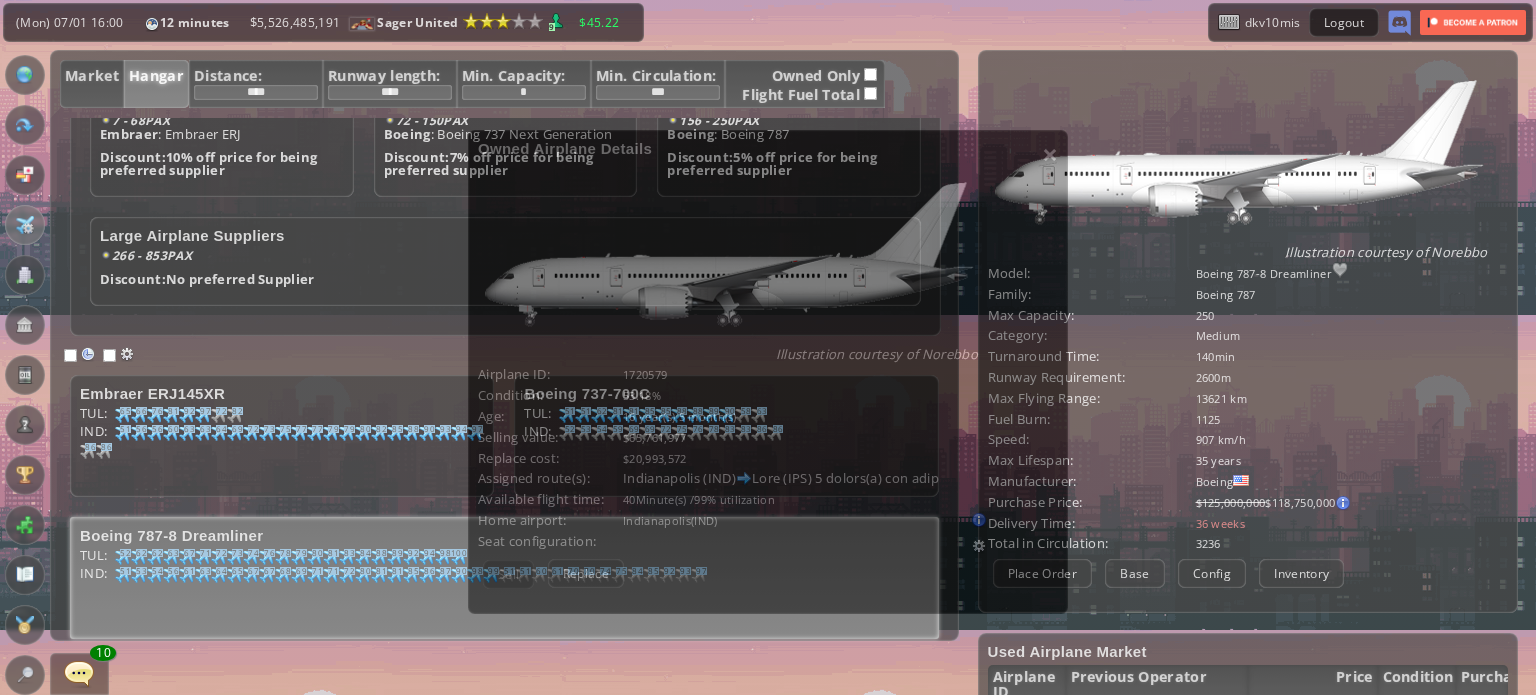 scroll, scrollTop: 100, scrollLeft: 0, axis: vertical 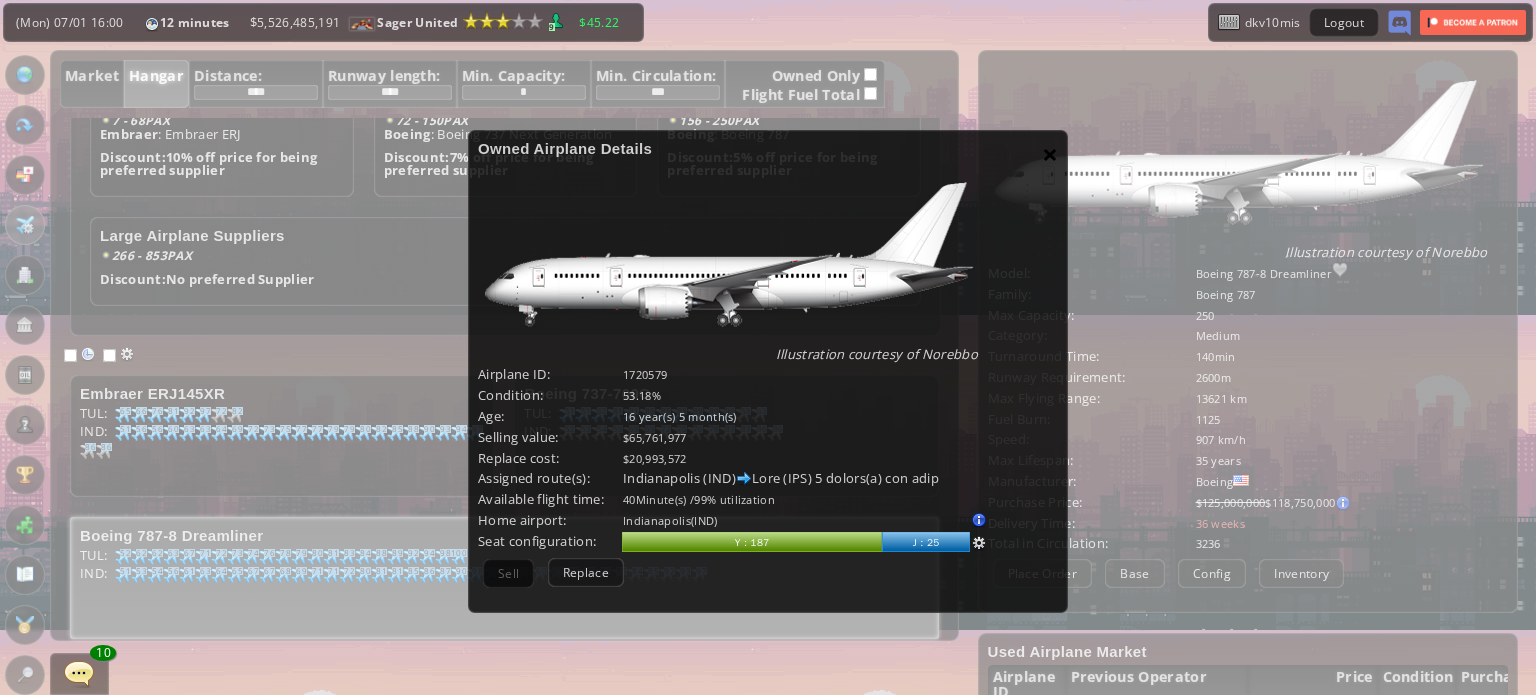 click on "×" at bounding box center (1050, 154) 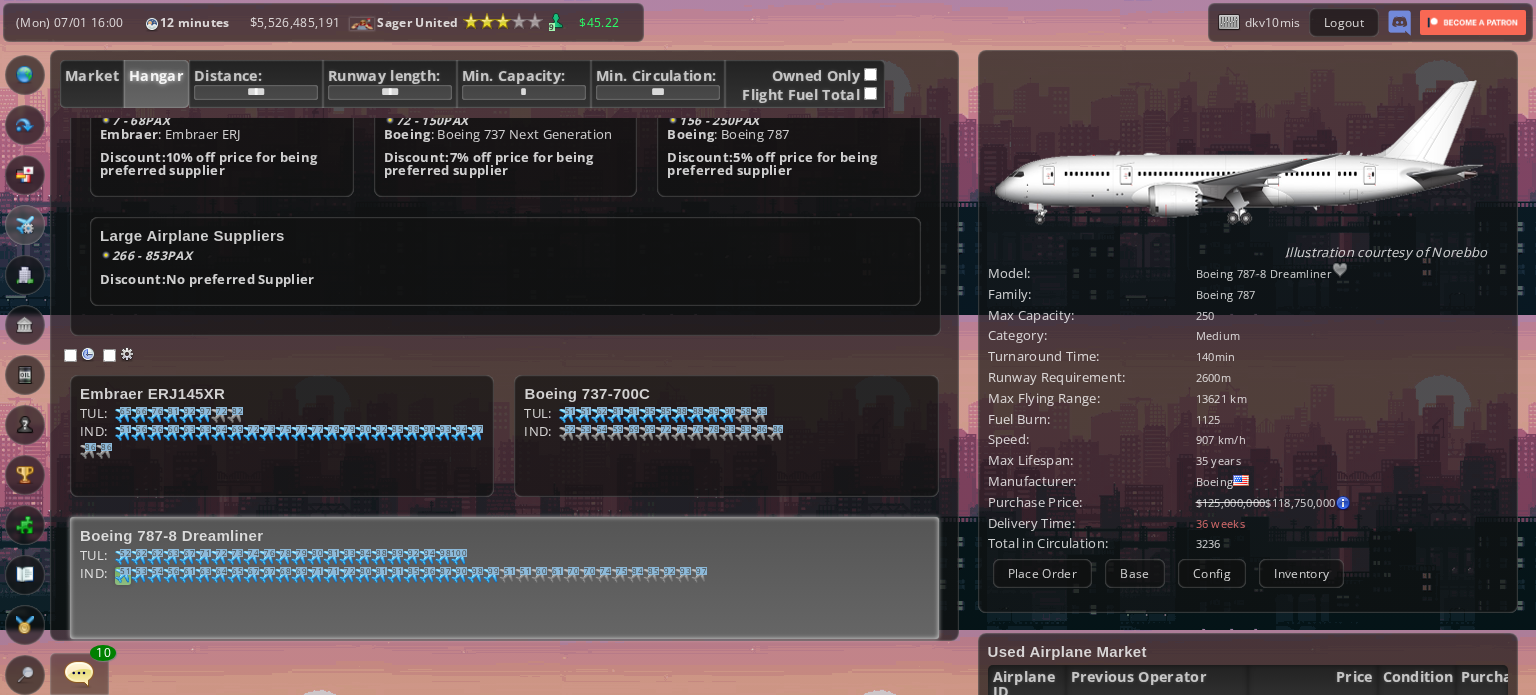 click at bounding box center (123, 557) 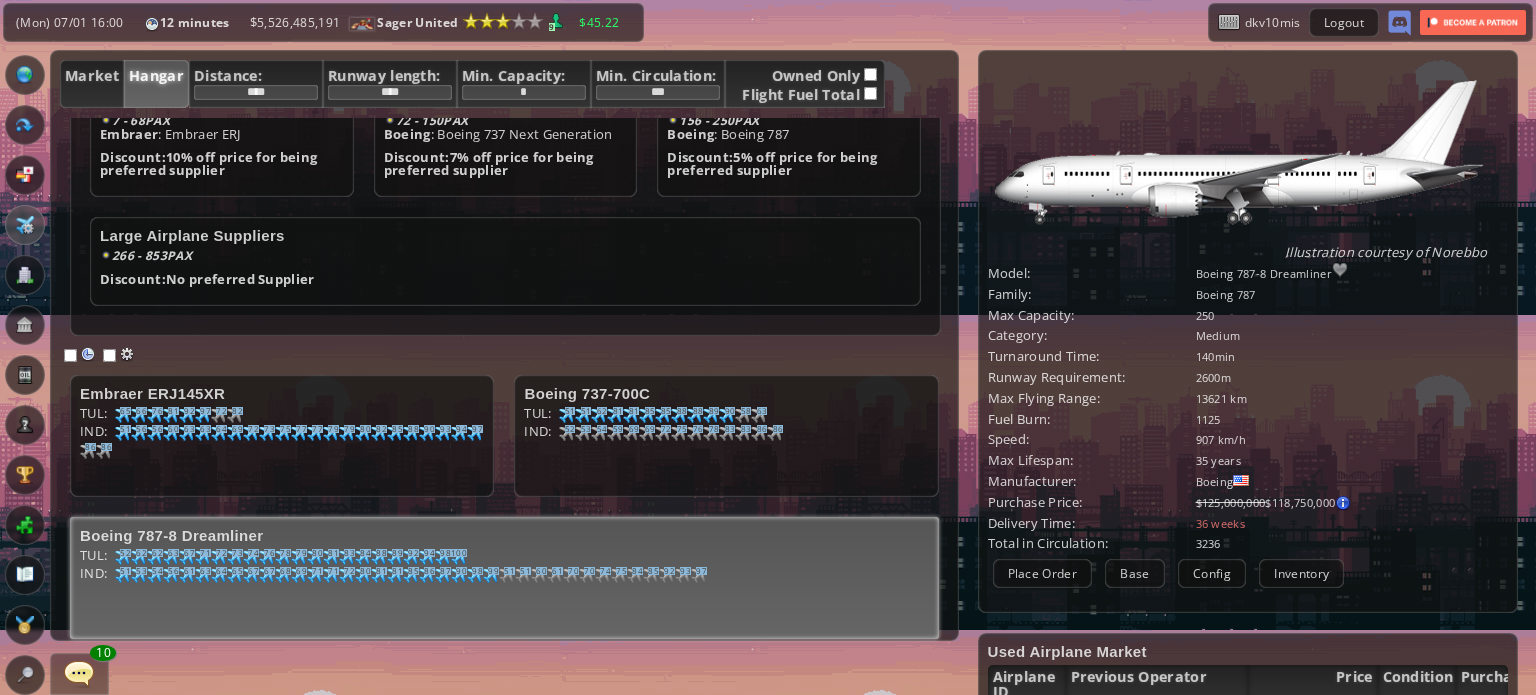 scroll, scrollTop: 100, scrollLeft: 0, axis: vertical 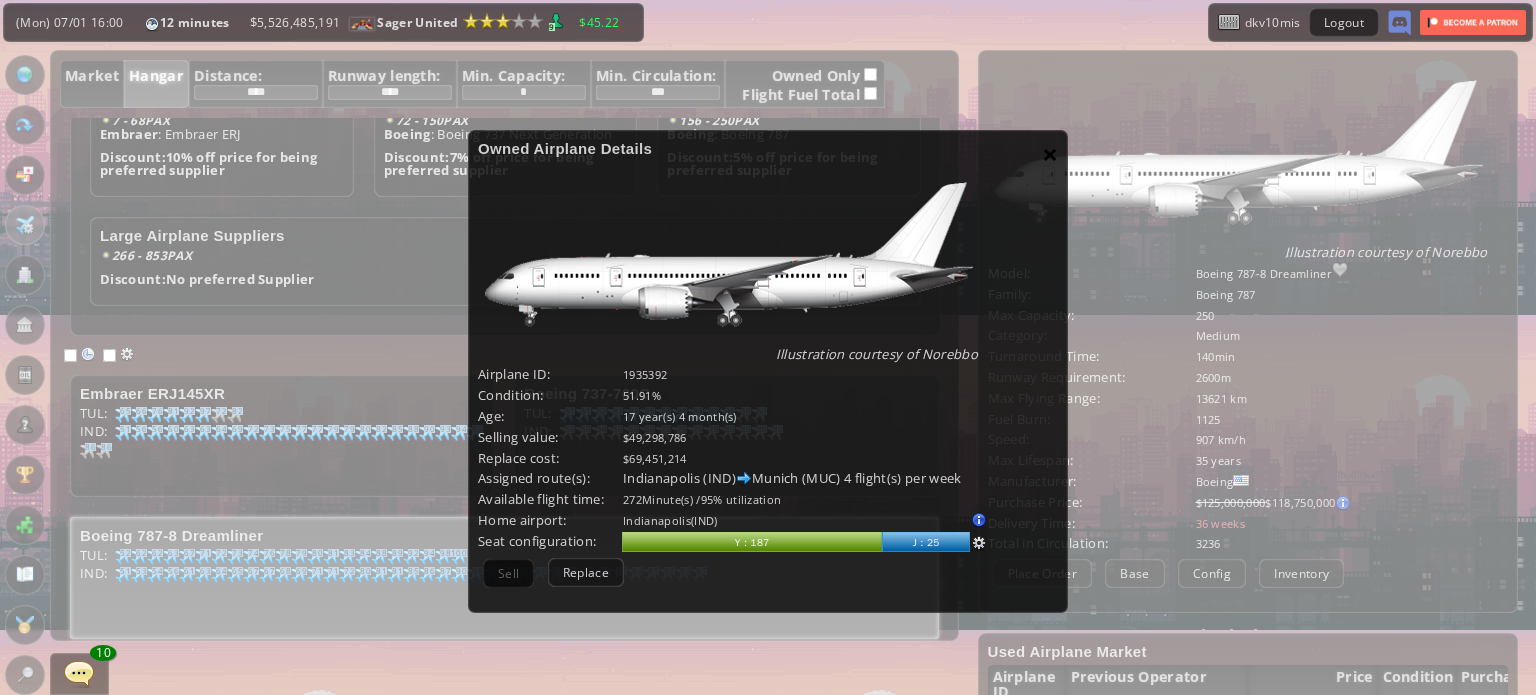 click on "×" at bounding box center [1050, 154] 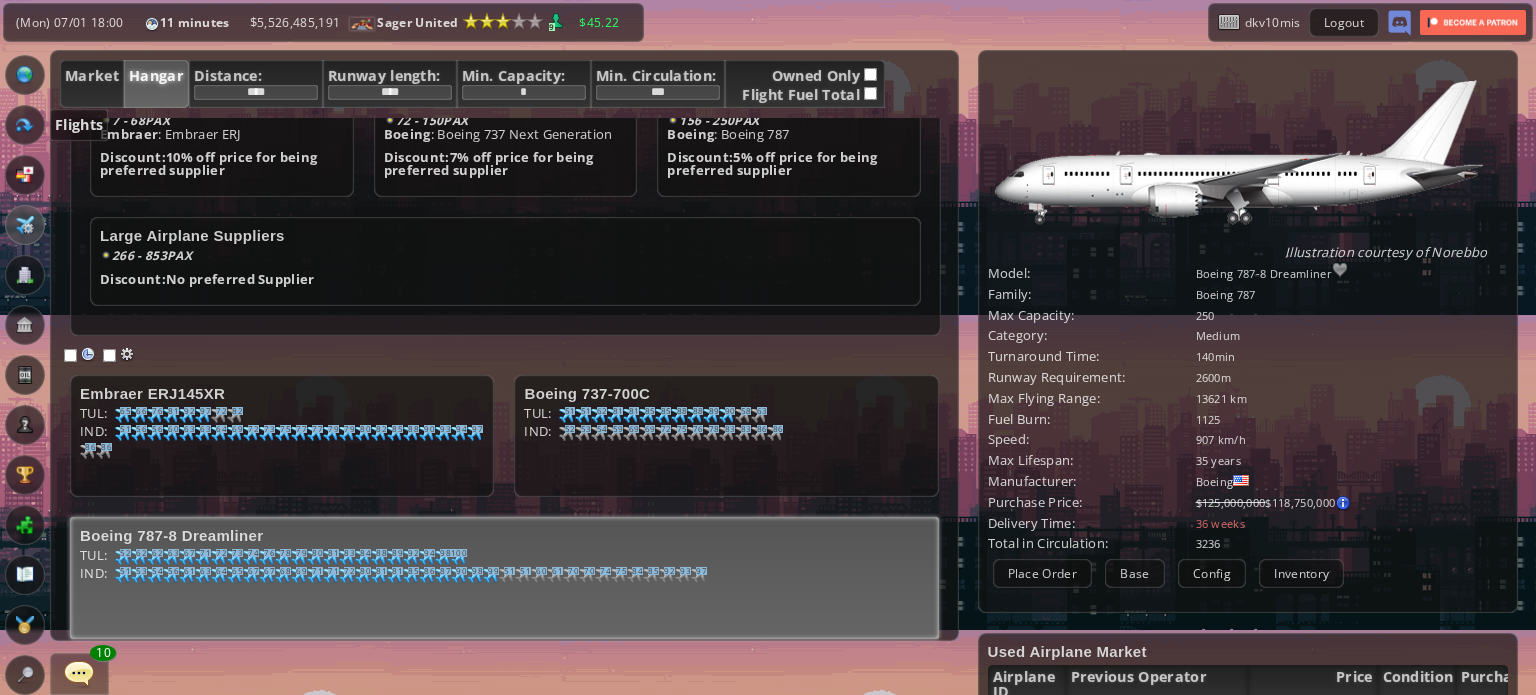 click at bounding box center [25, 125] 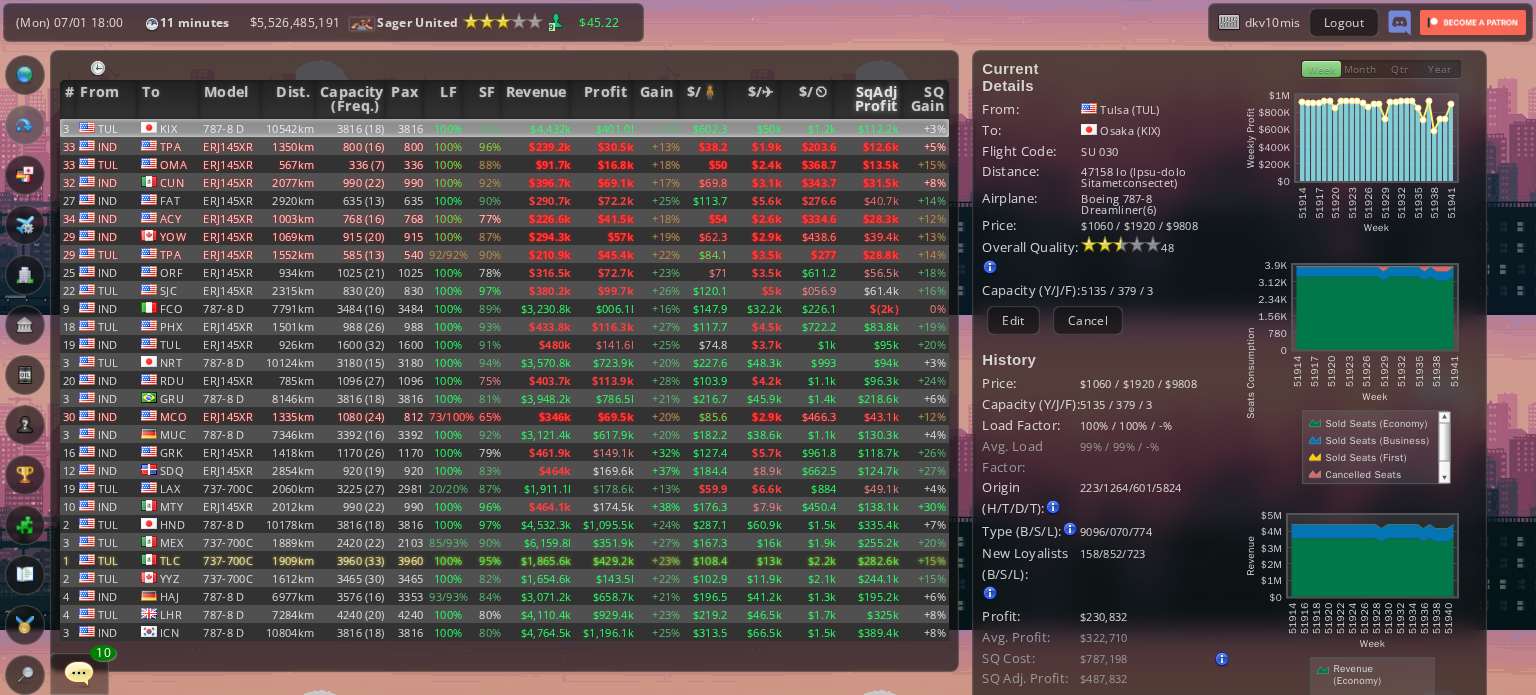 click on "SqAdj Profit" at bounding box center [868, 99] 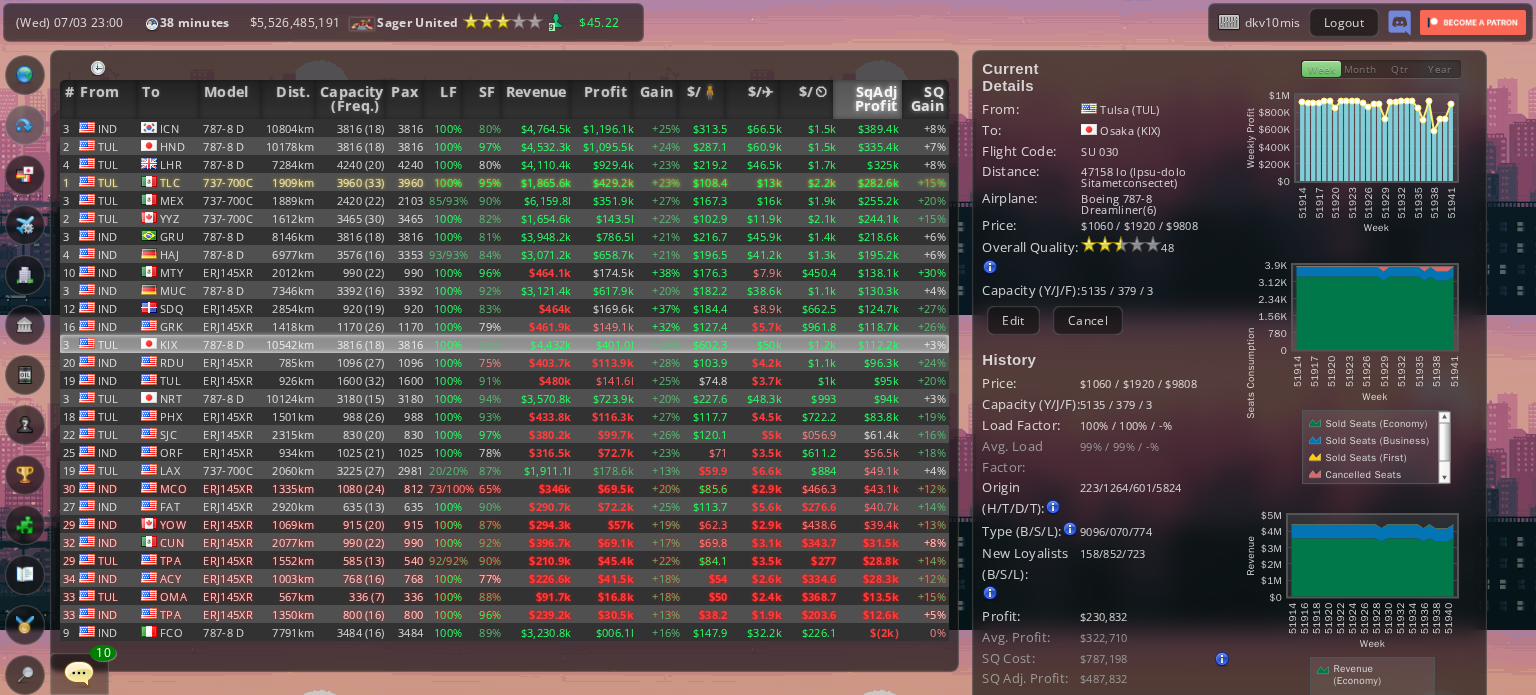 click on "SQ Gain" at bounding box center (925, 99) 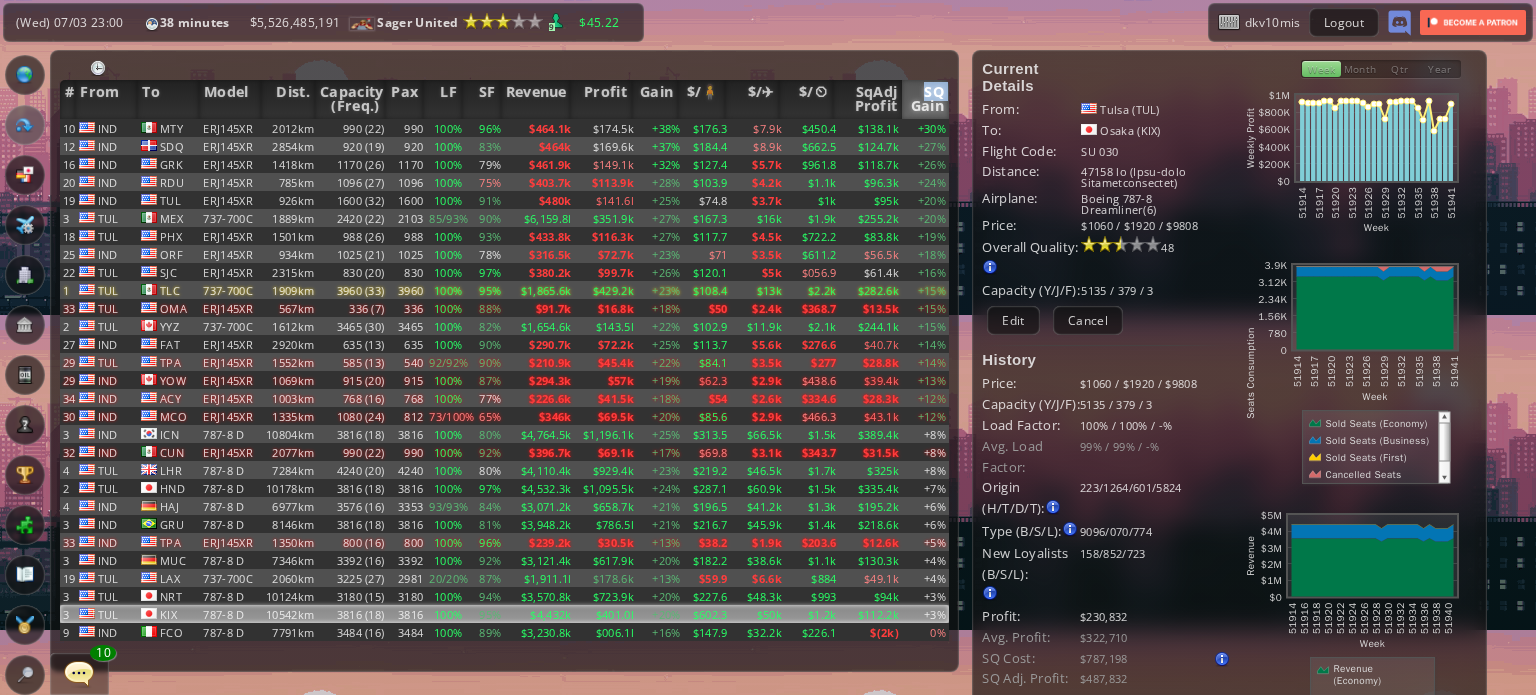 click on "SQ Gain" at bounding box center [925, 99] 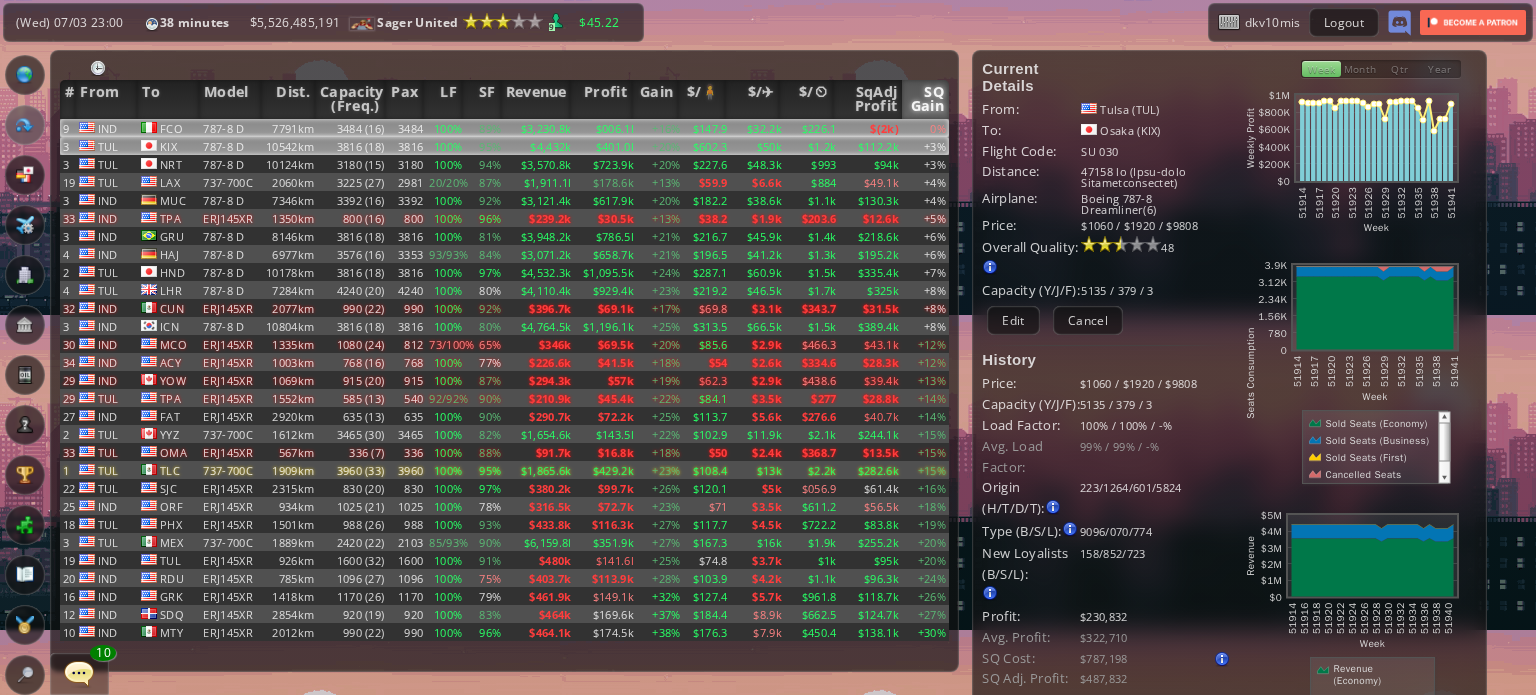 click on "$(2k)" at bounding box center [871, 128] 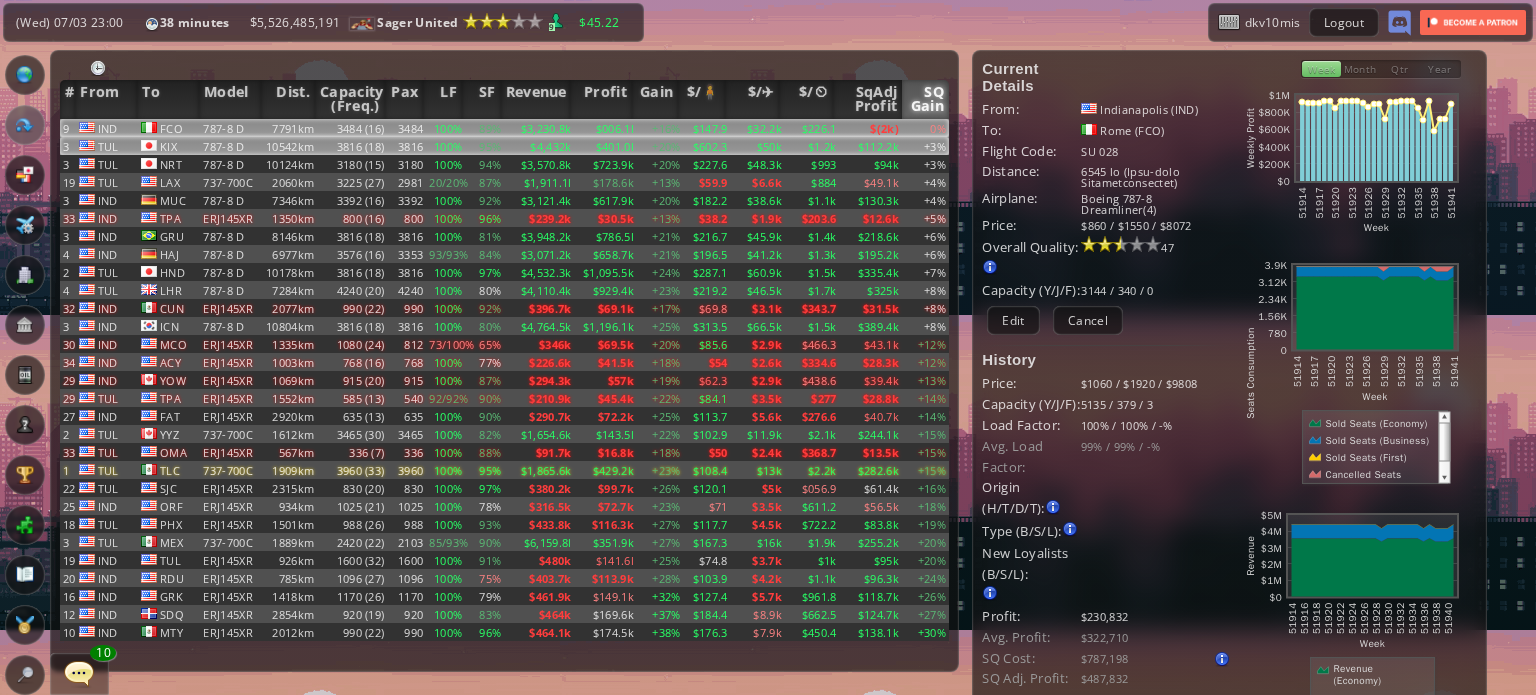 click on "$112.2k" at bounding box center [871, 128] 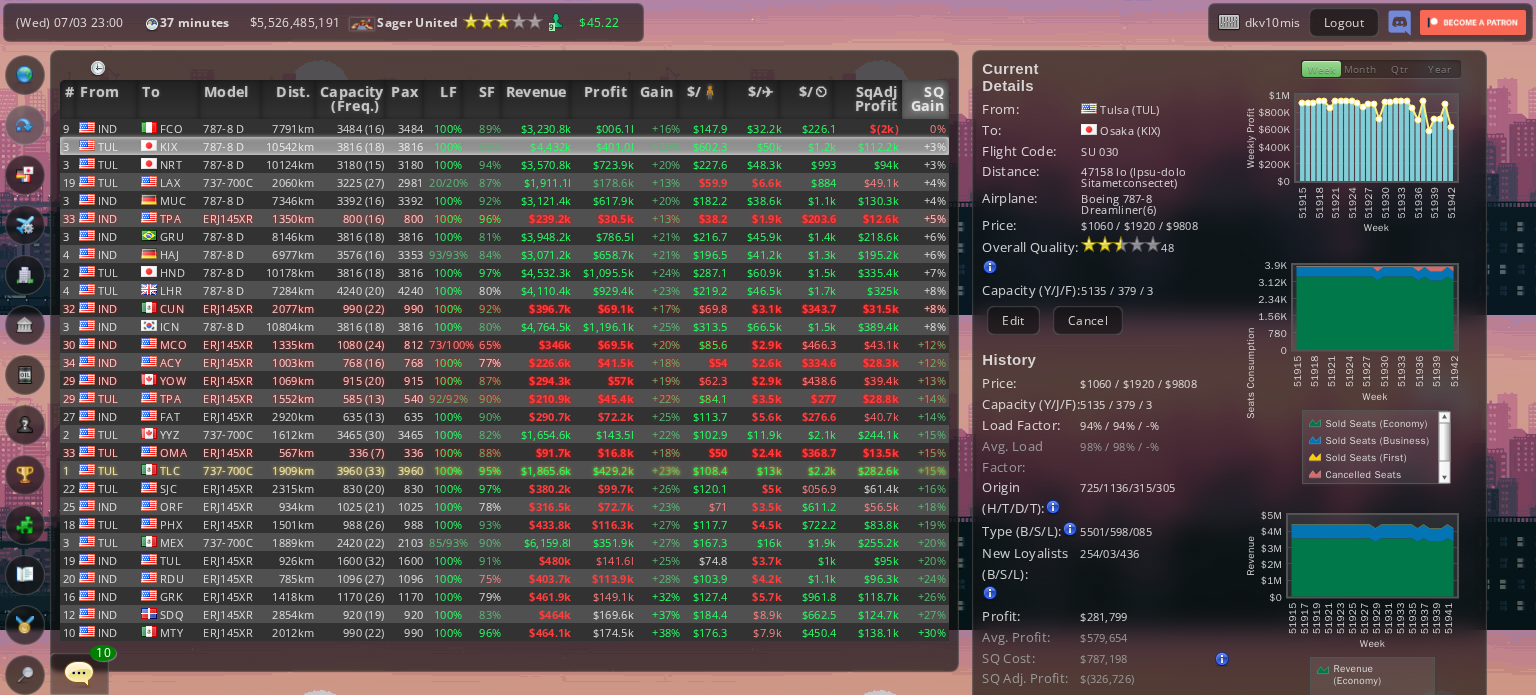 click on "SQ Gain" at bounding box center (925, 99) 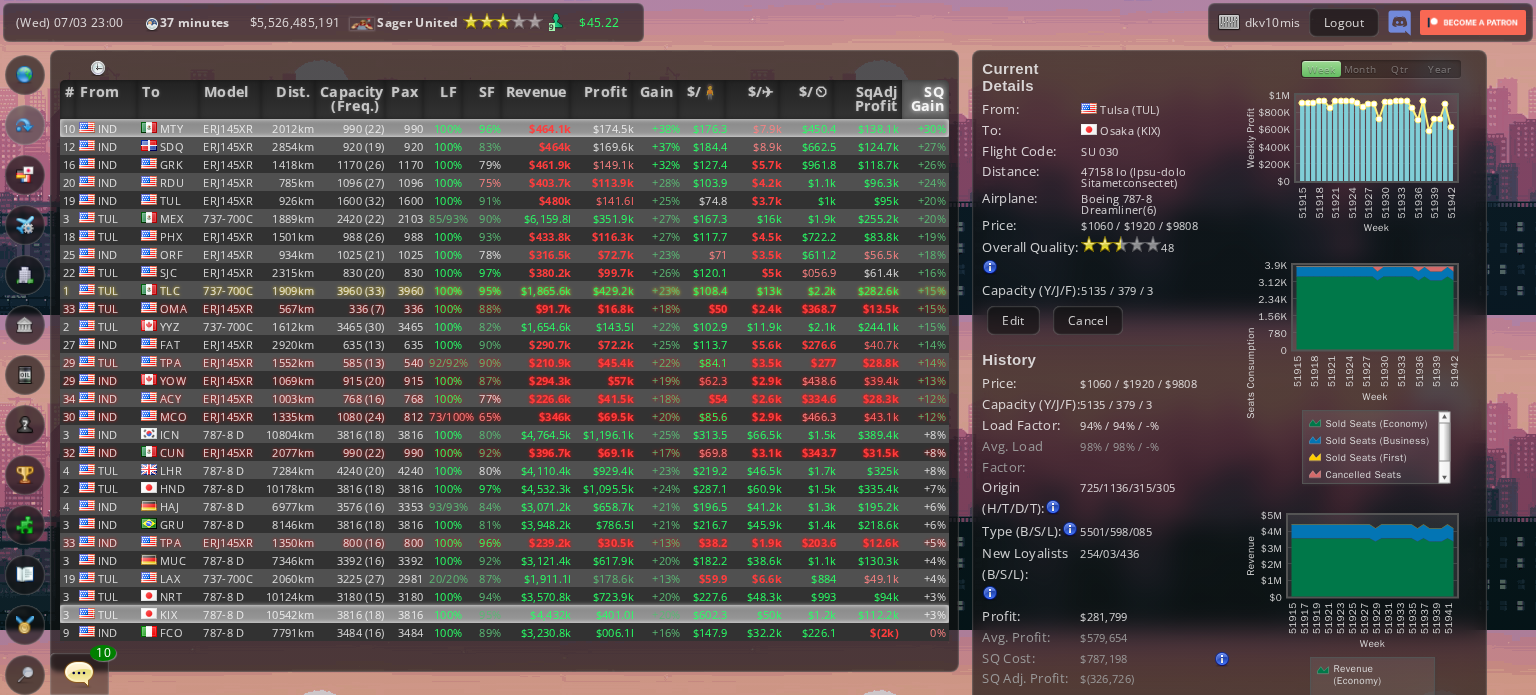 click on "$450.4" at bounding box center [812, 128] 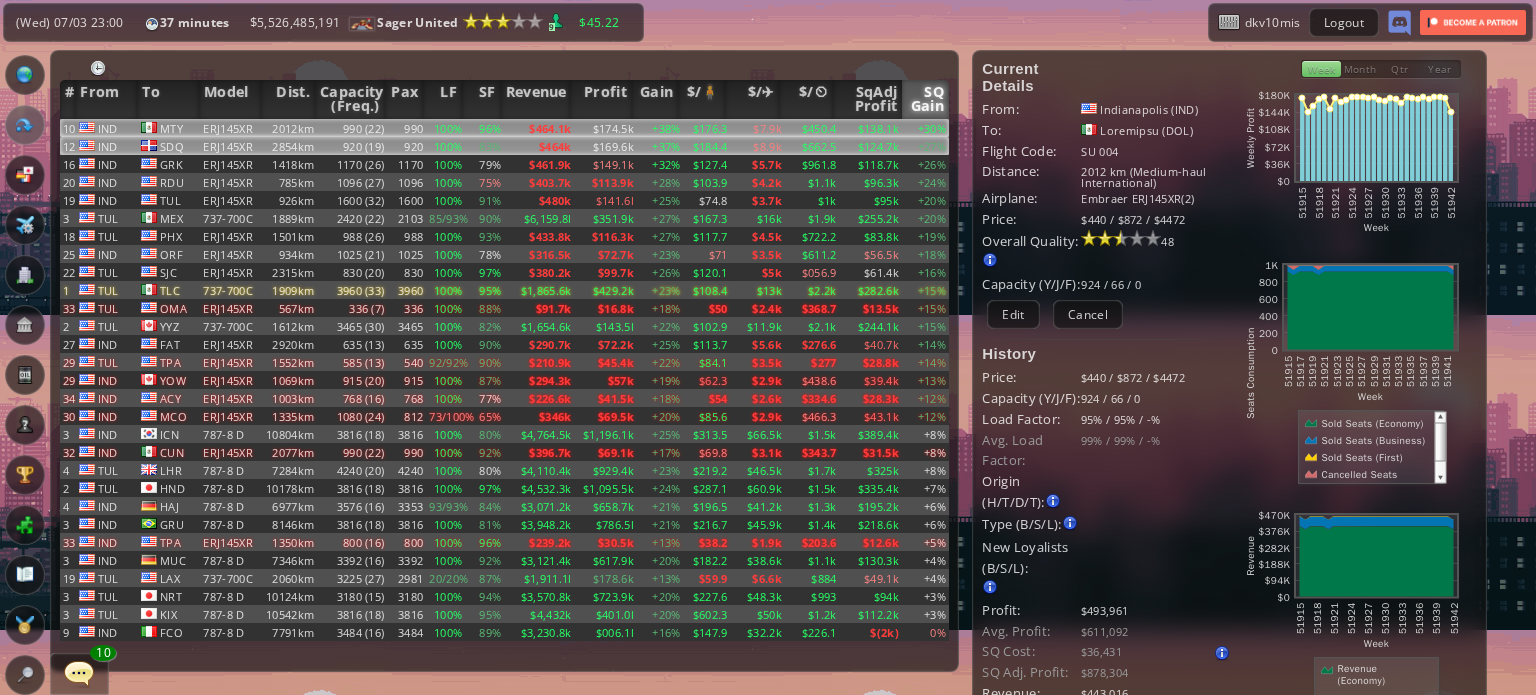 click on "$662.5" at bounding box center [812, 128] 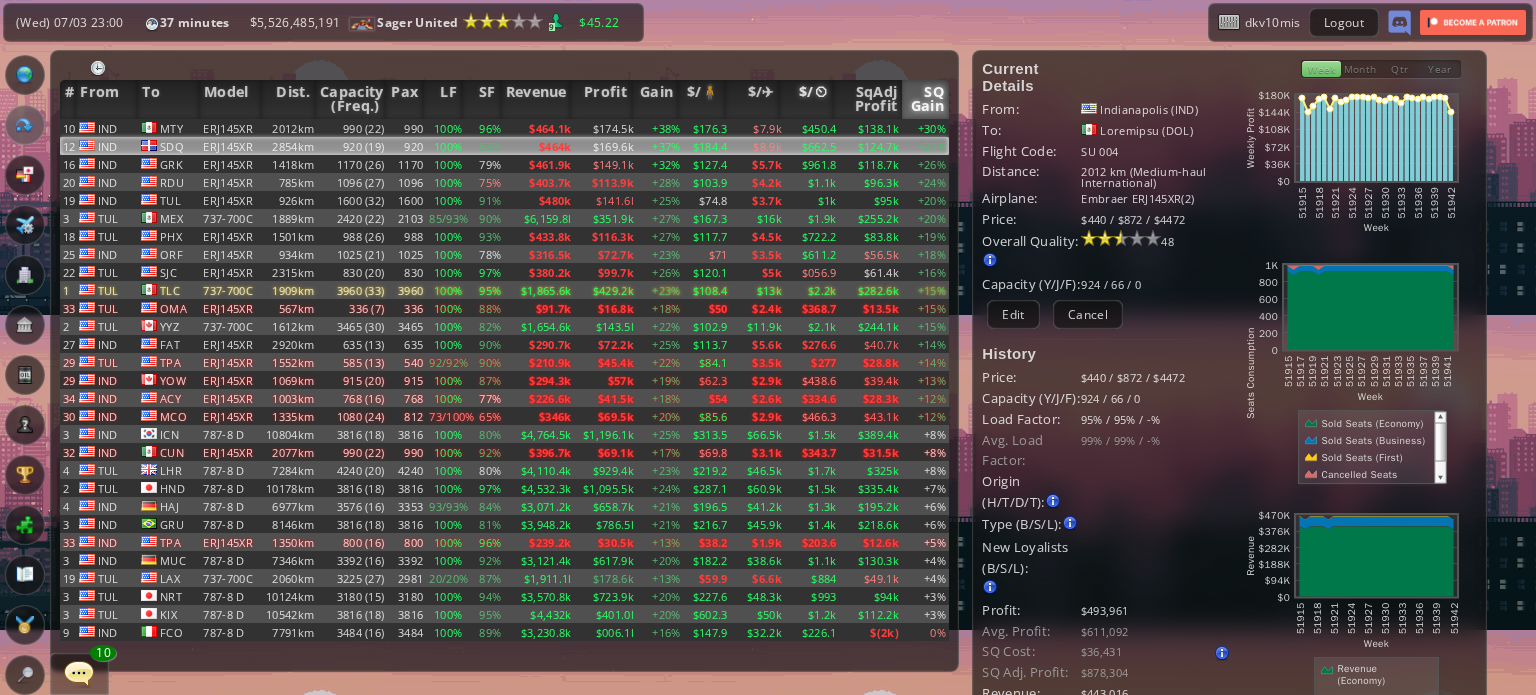 click on "$/⏲" at bounding box center (806, 99) 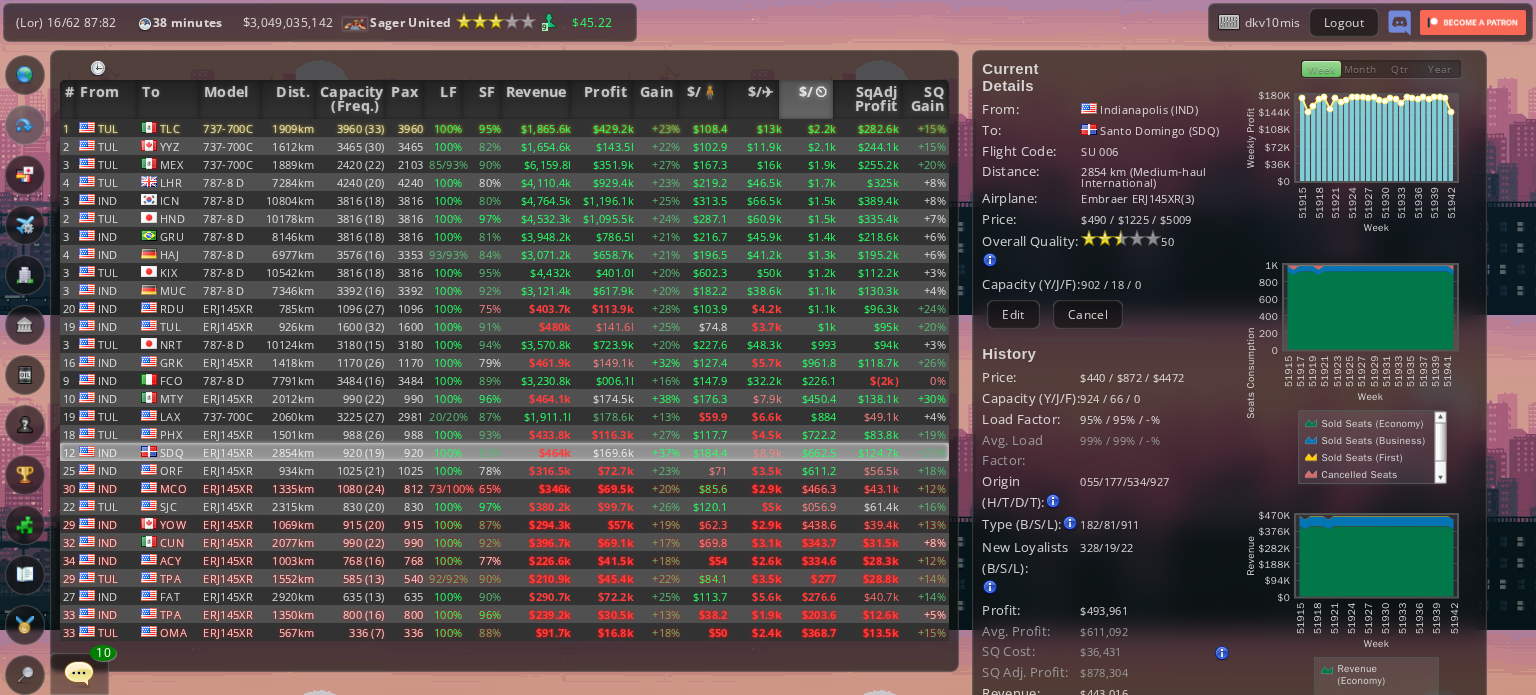 click on "3960 (33)" at bounding box center (352, 128) 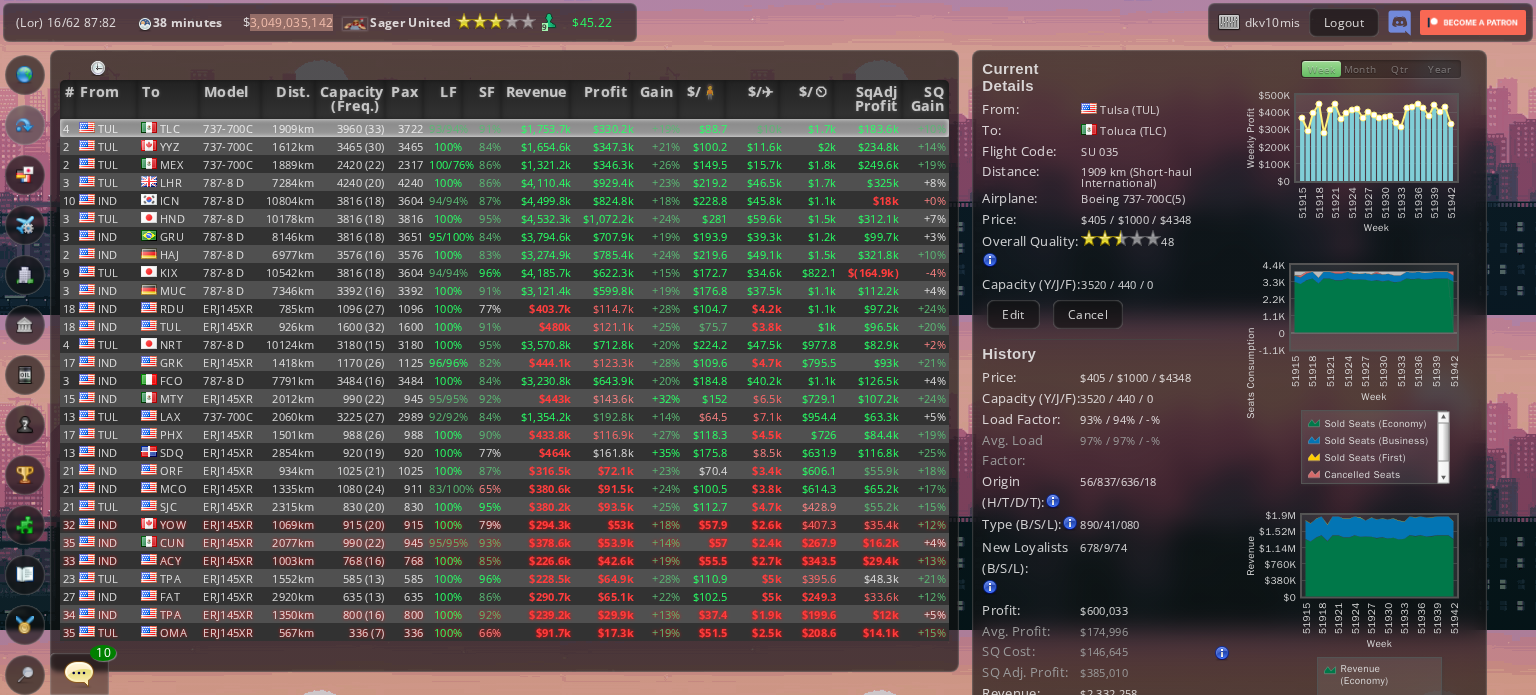 click at bounding box center [504, 70] 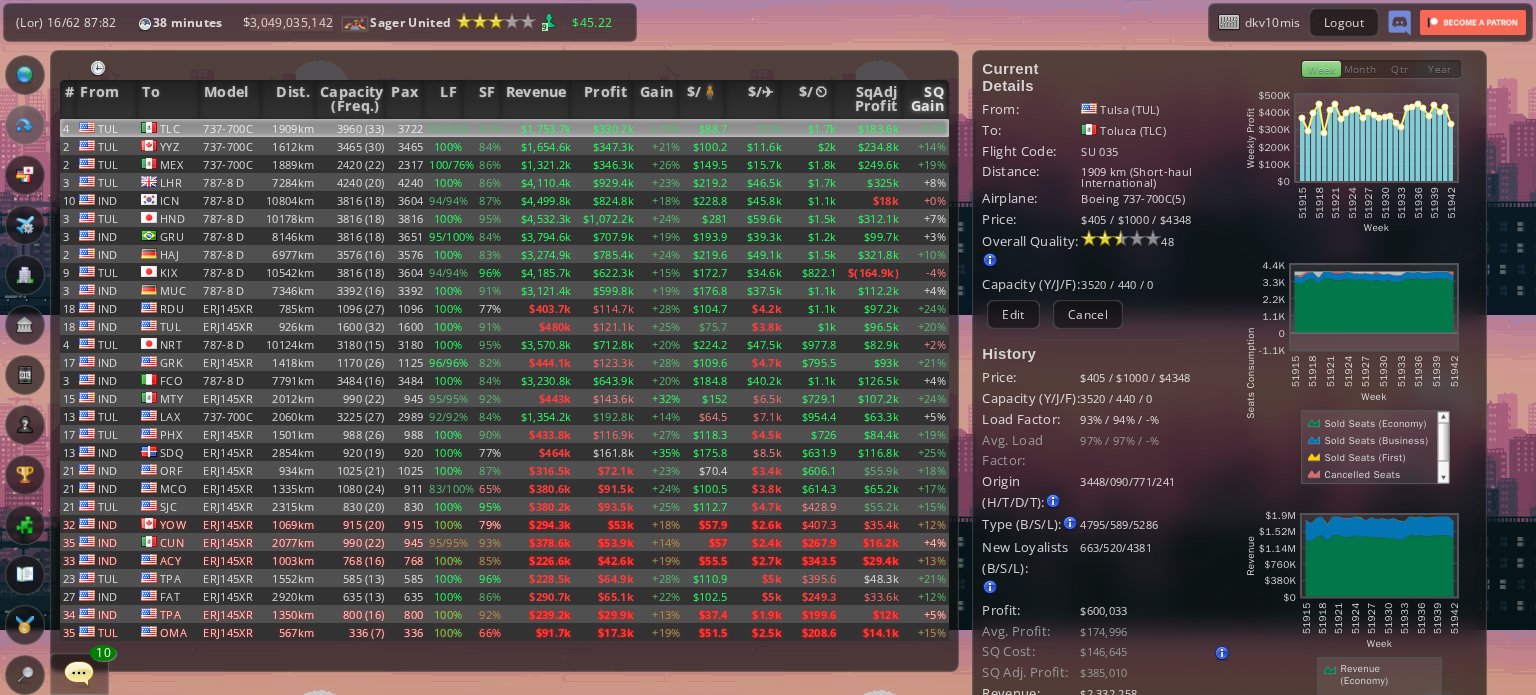 click on "SQ Gain" at bounding box center (925, 99) 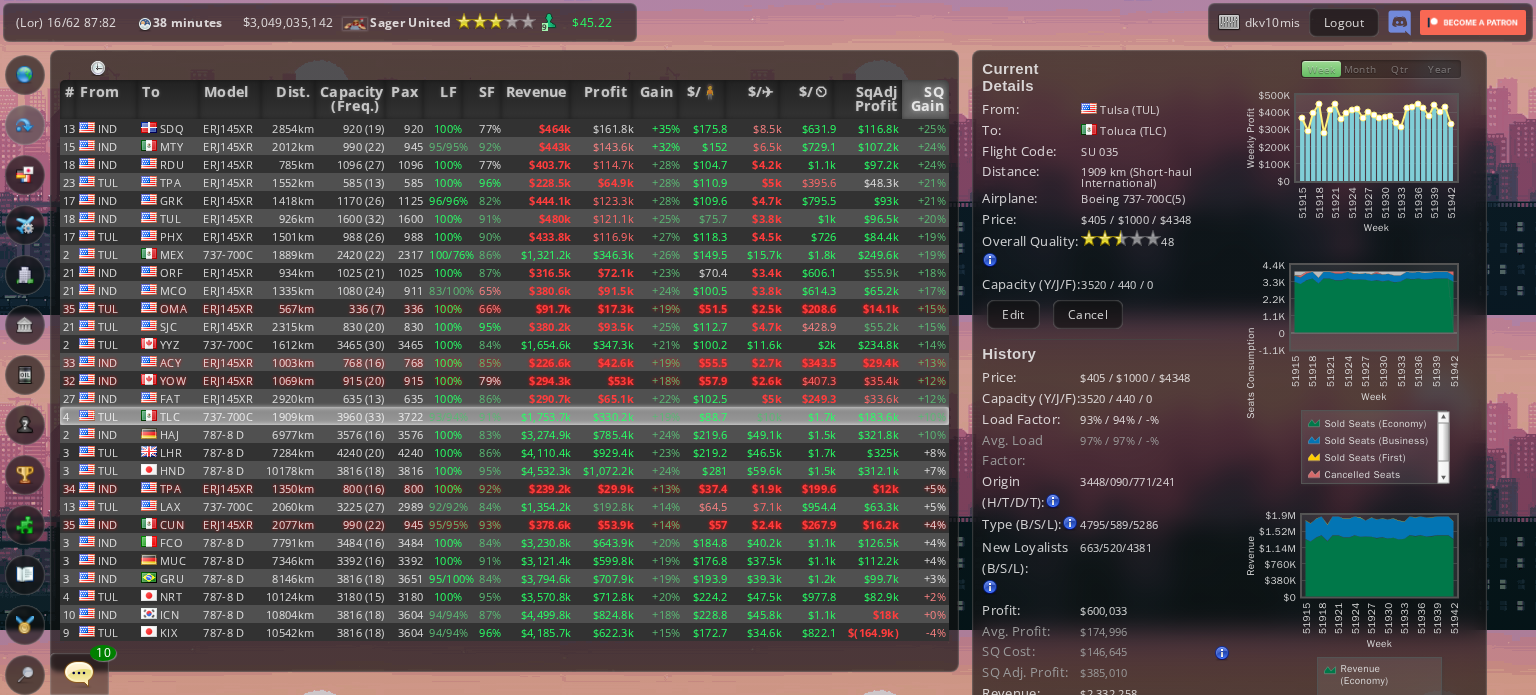 click on "SQ Gain" at bounding box center (925, 99) 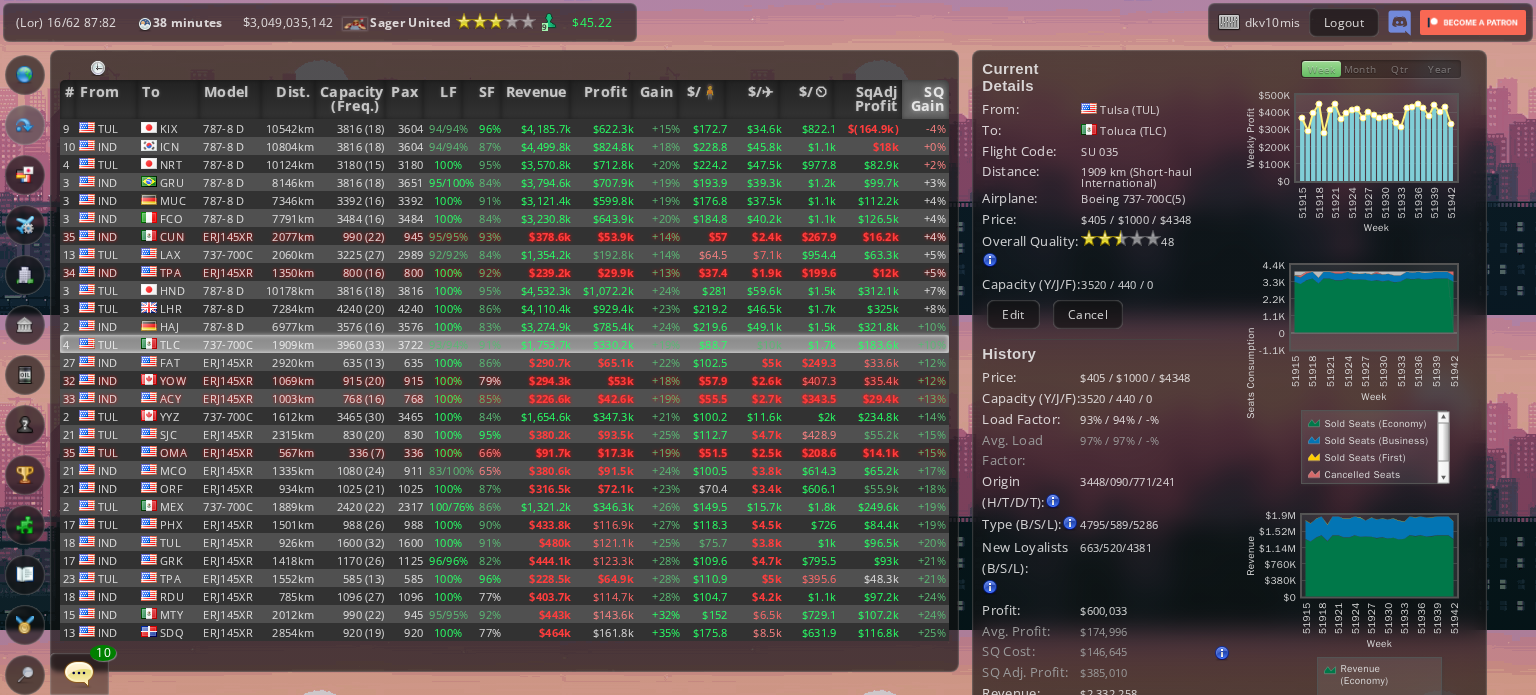 click on "SQ Gain" at bounding box center (925, 99) 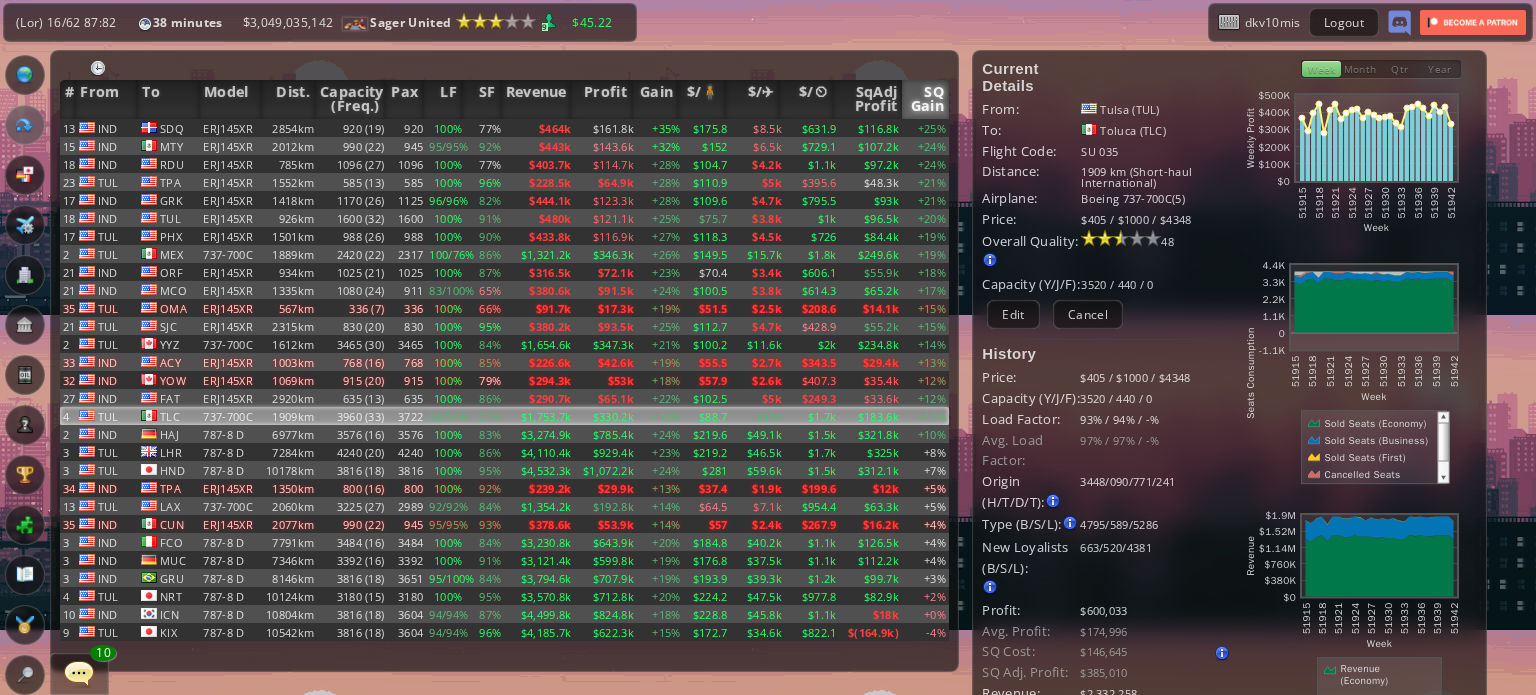 click at bounding box center (25, 275) 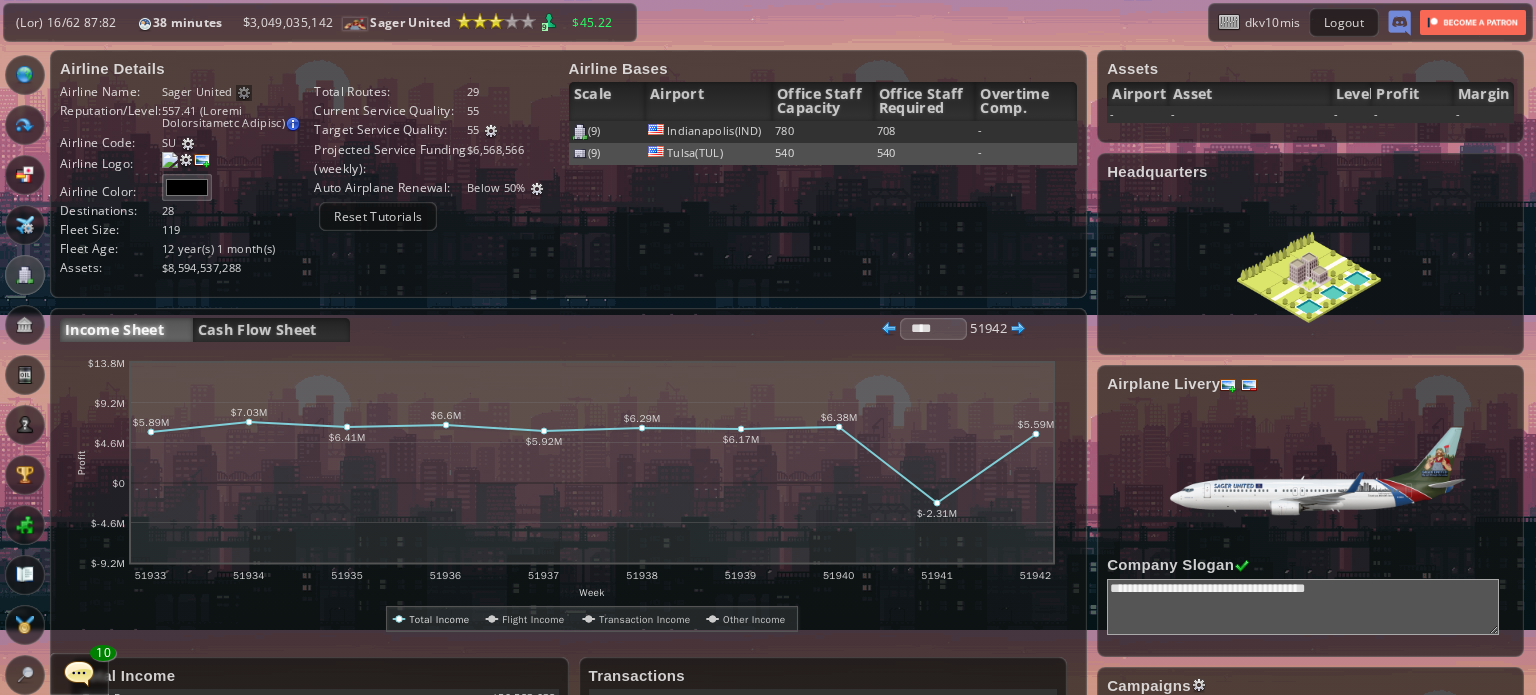 click at bounding box center [79, 673] 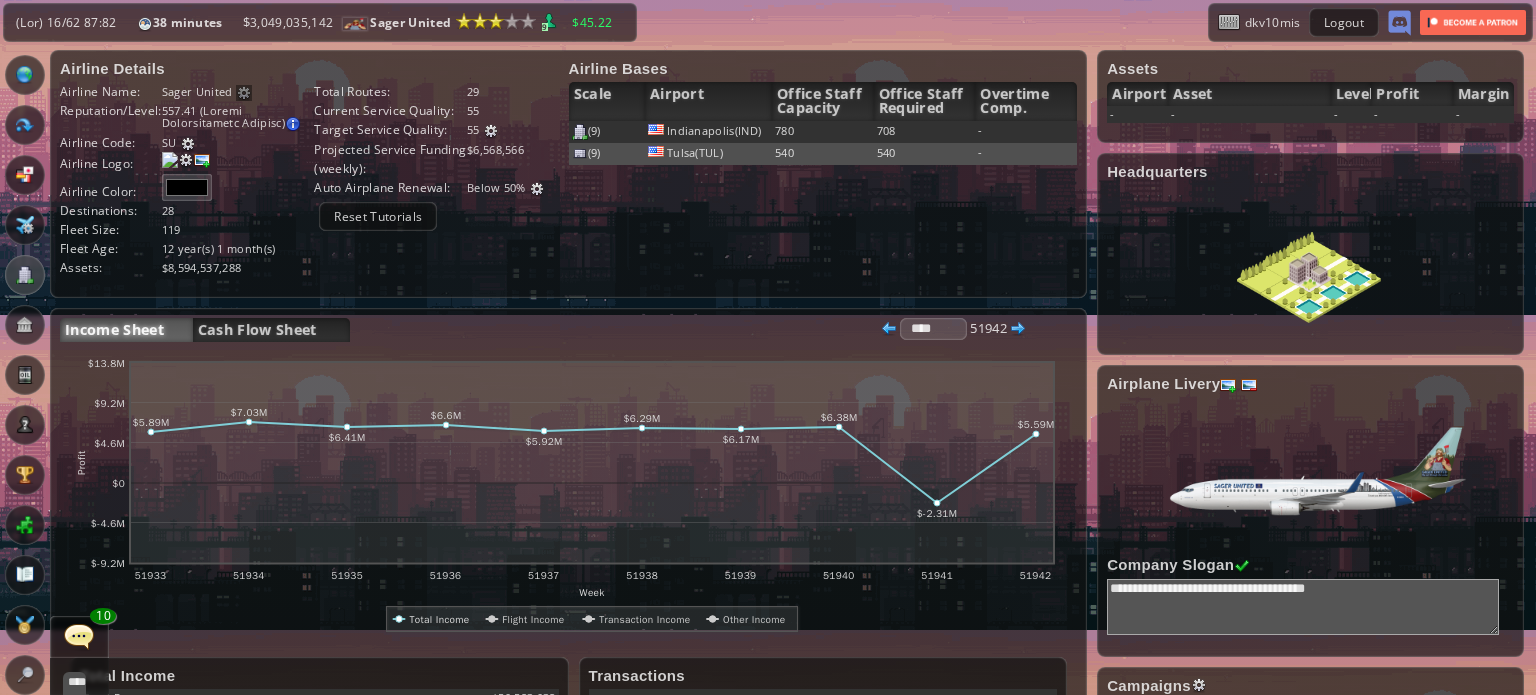 scroll, scrollTop: 738, scrollLeft: 0, axis: vertical 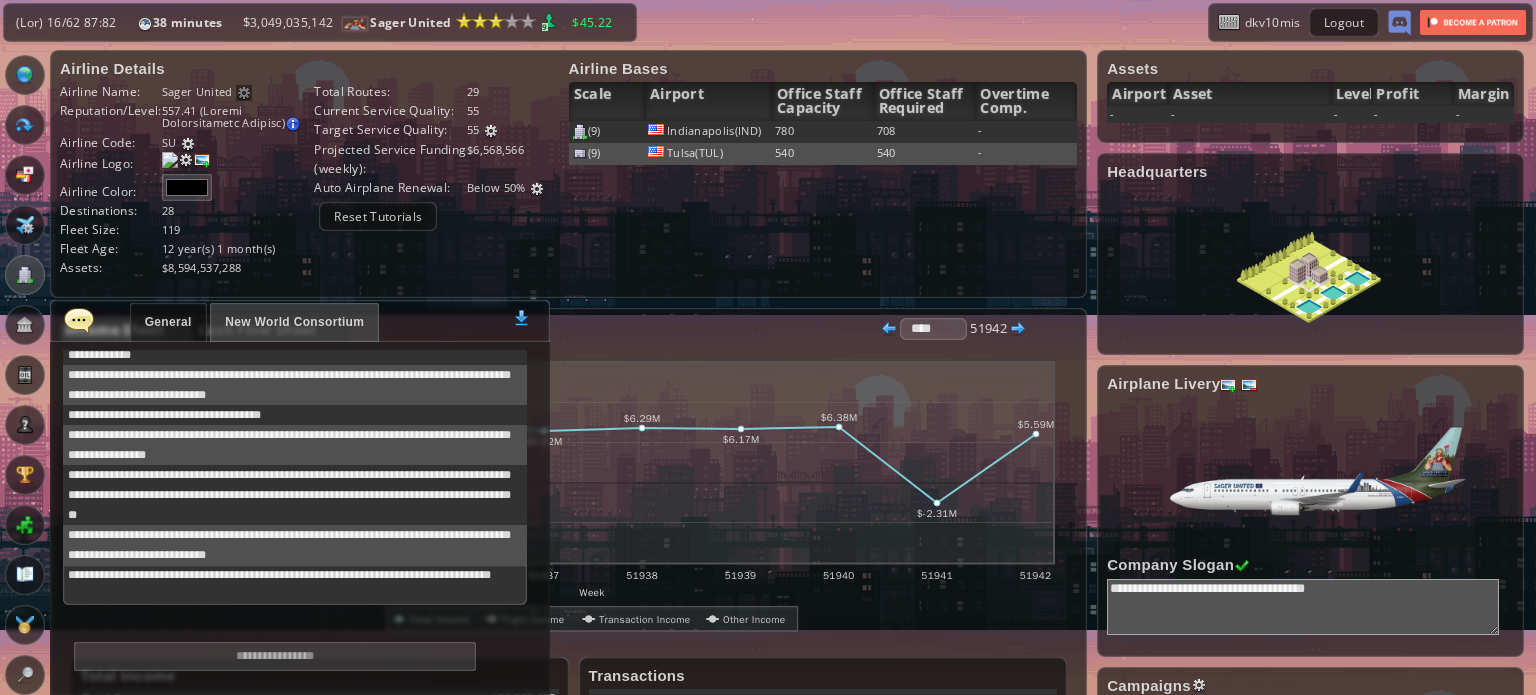 click at bounding box center [275, 656] 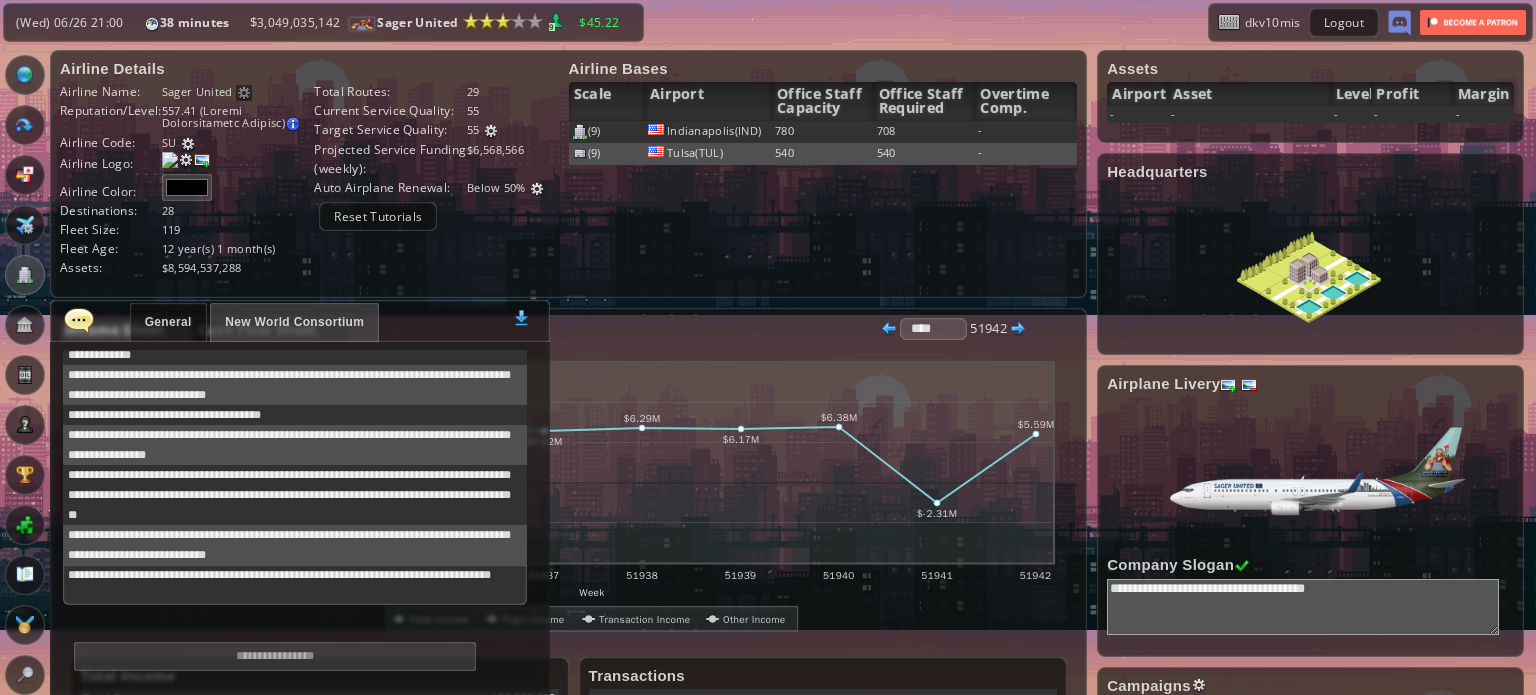 click at bounding box center [79, 320] 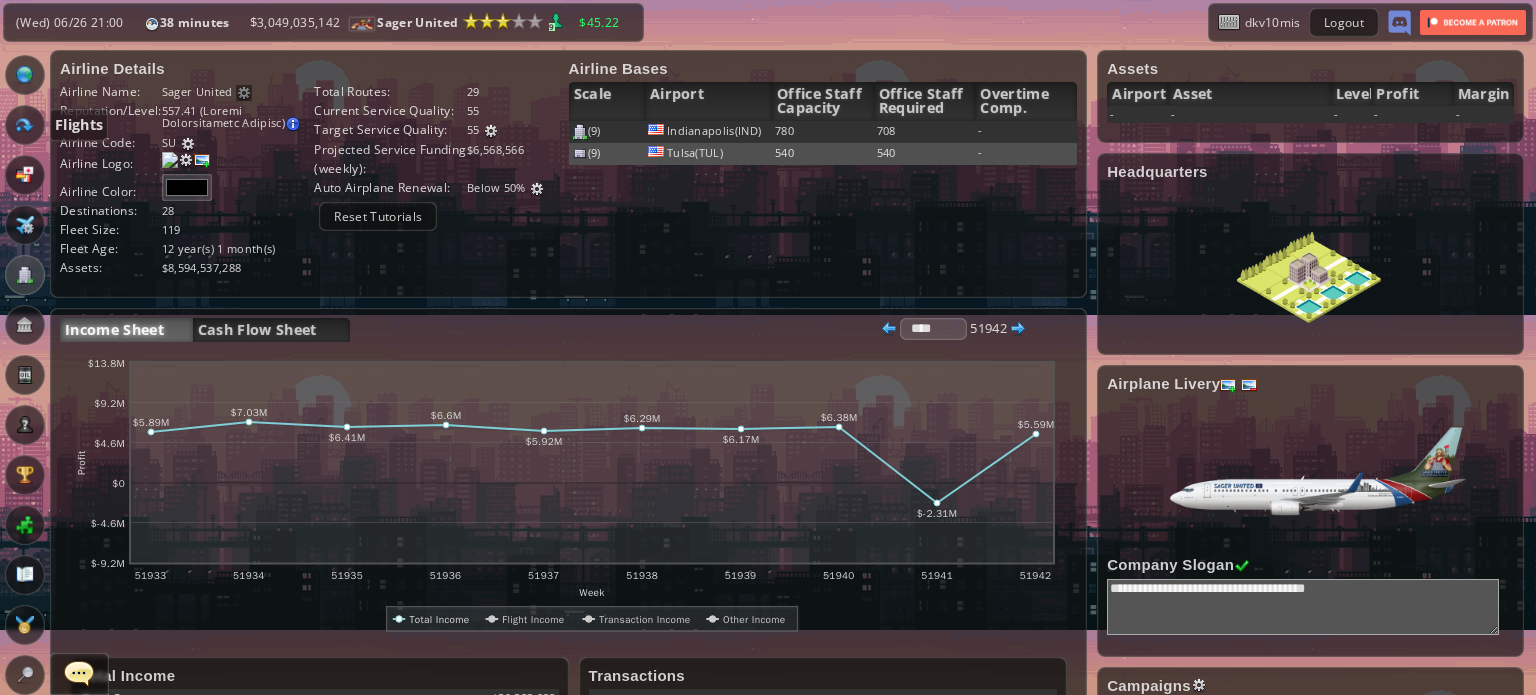 click at bounding box center [25, 125] 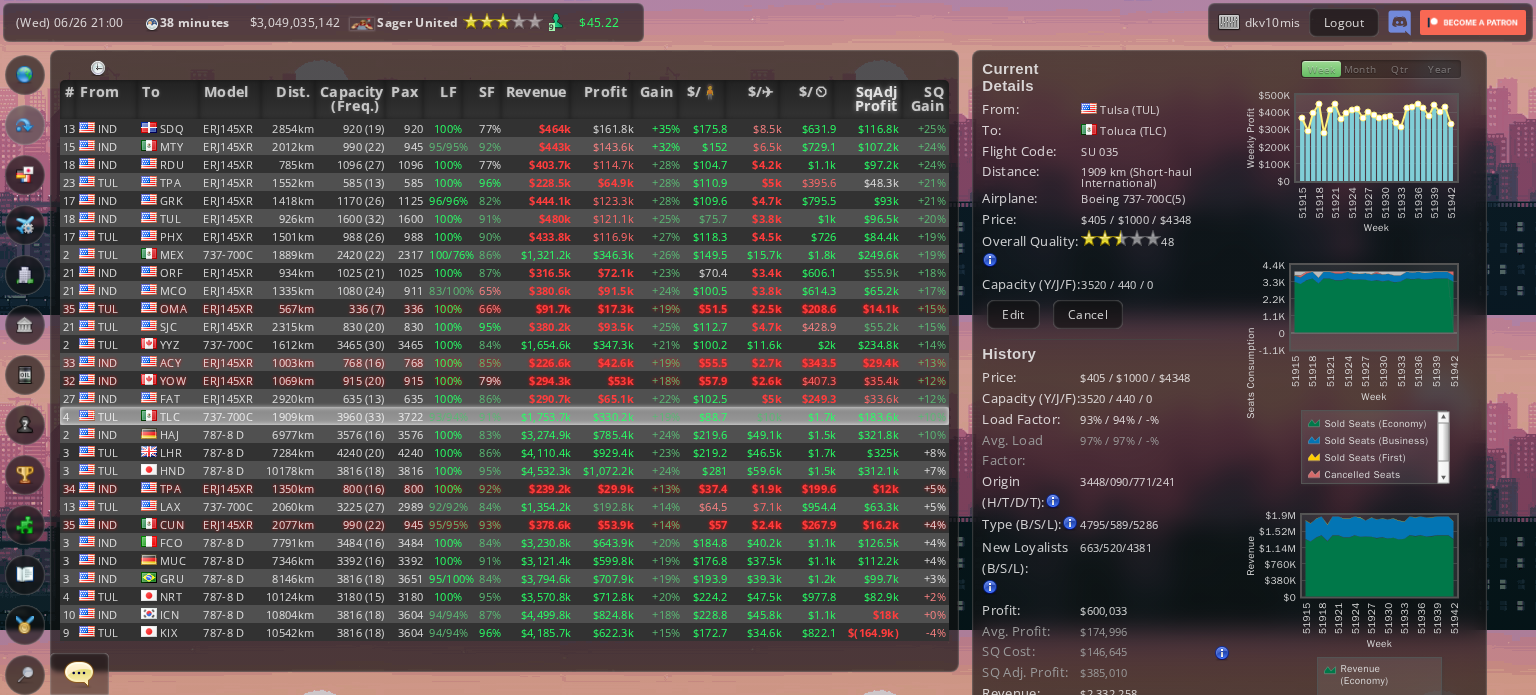 click on "SqAdj Profit" at bounding box center (868, 99) 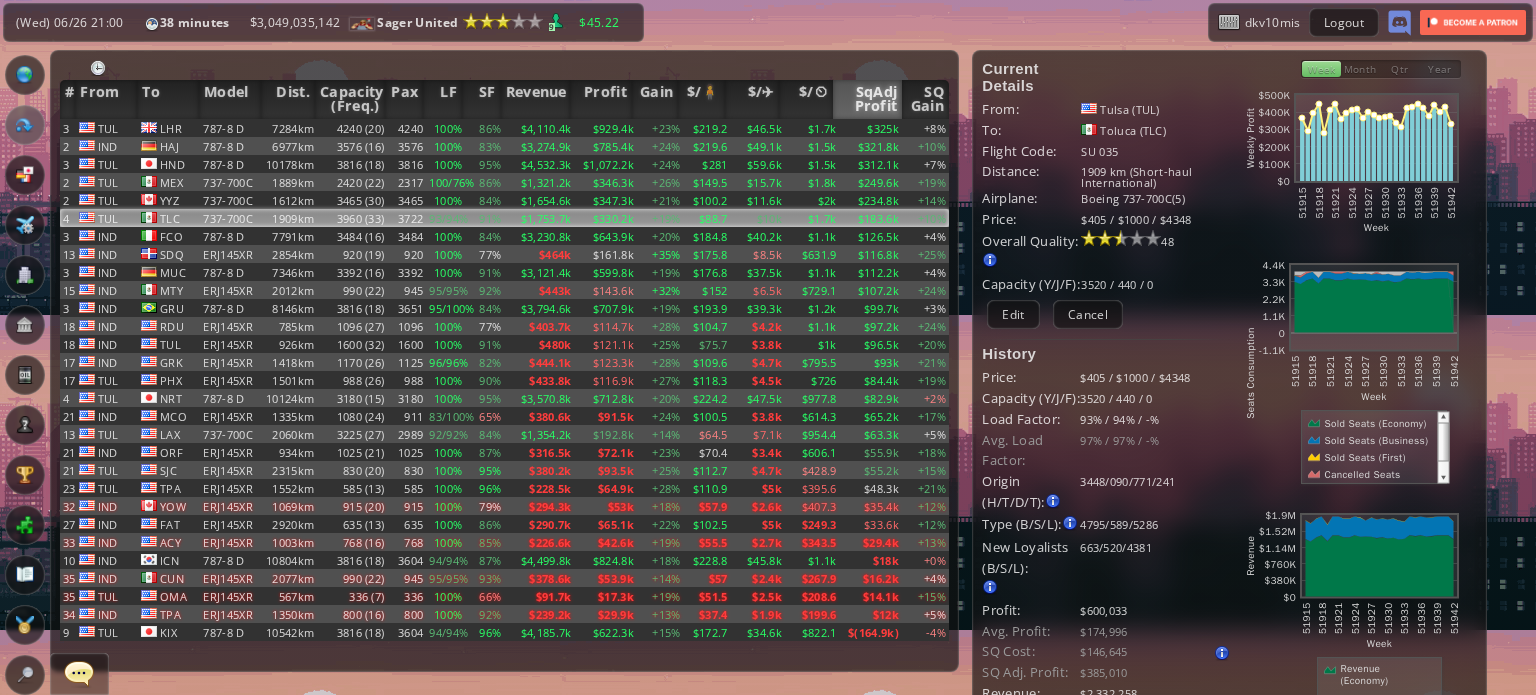 click on "SqAdj Profit" at bounding box center [868, 99] 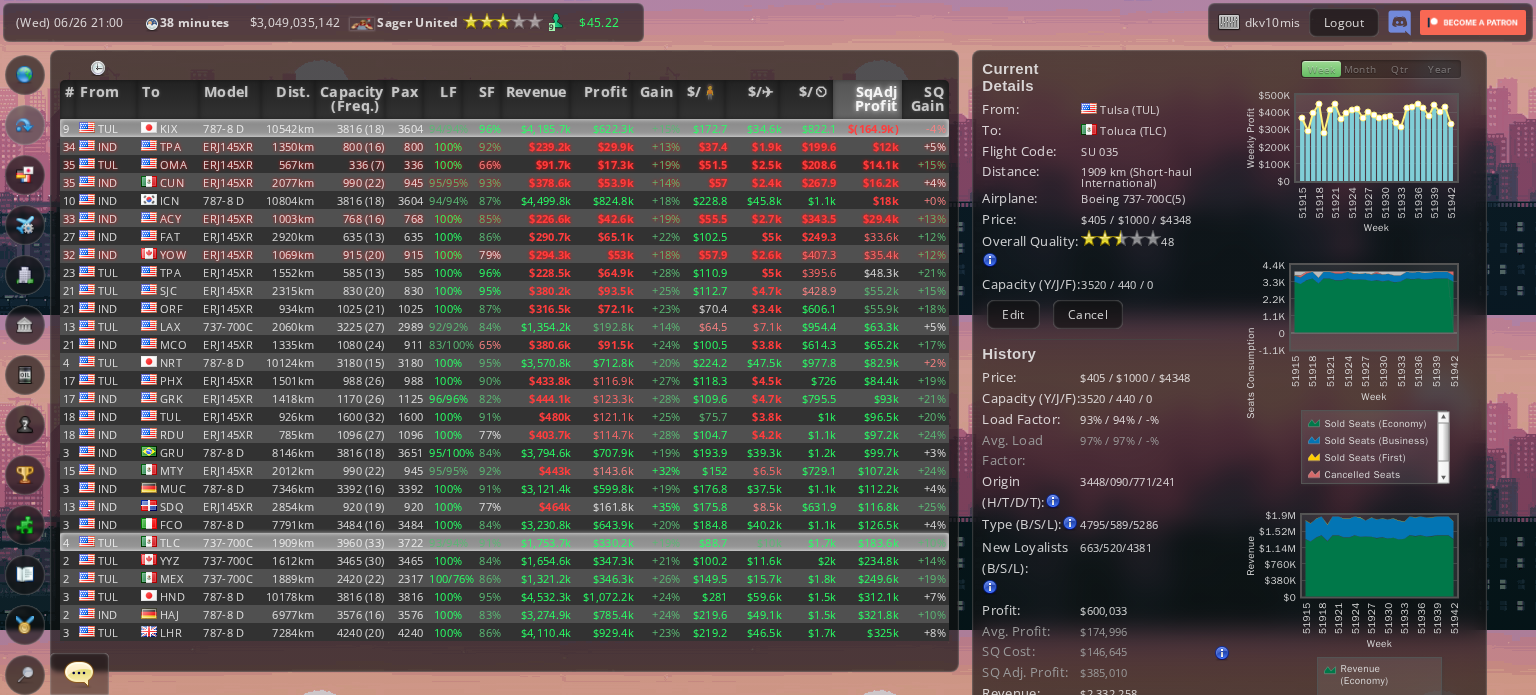 click on "$(164.9k)" at bounding box center (871, 128) 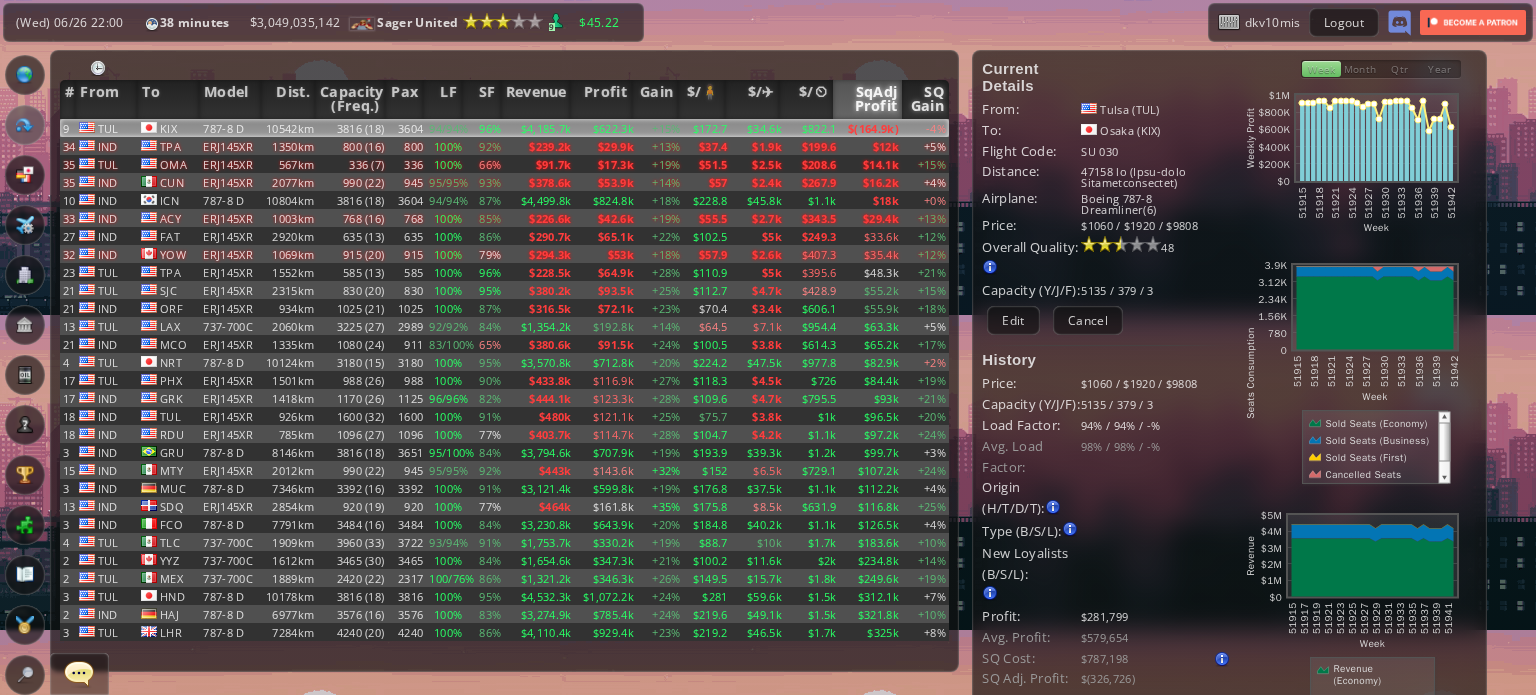 click on "SQ Gain" at bounding box center (925, 99) 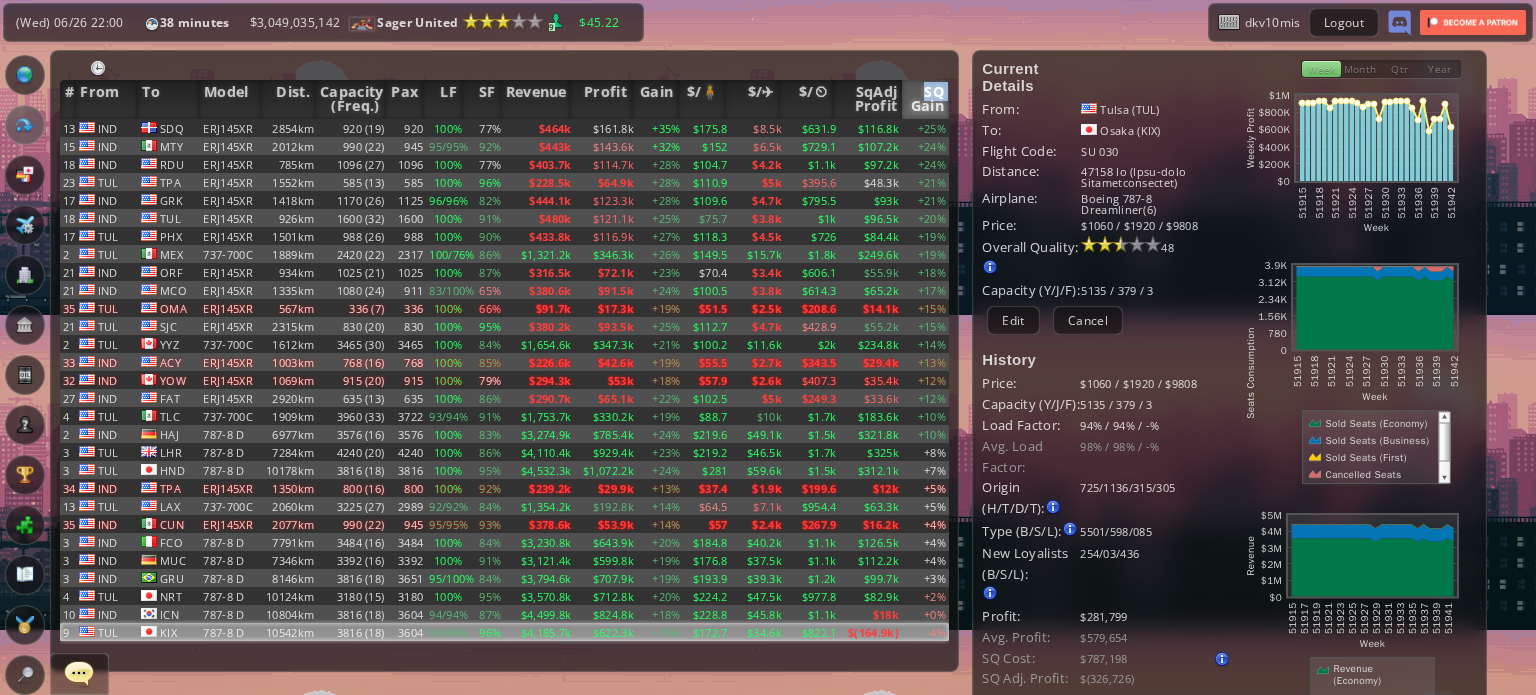 click on "SQ Gain" at bounding box center (925, 99) 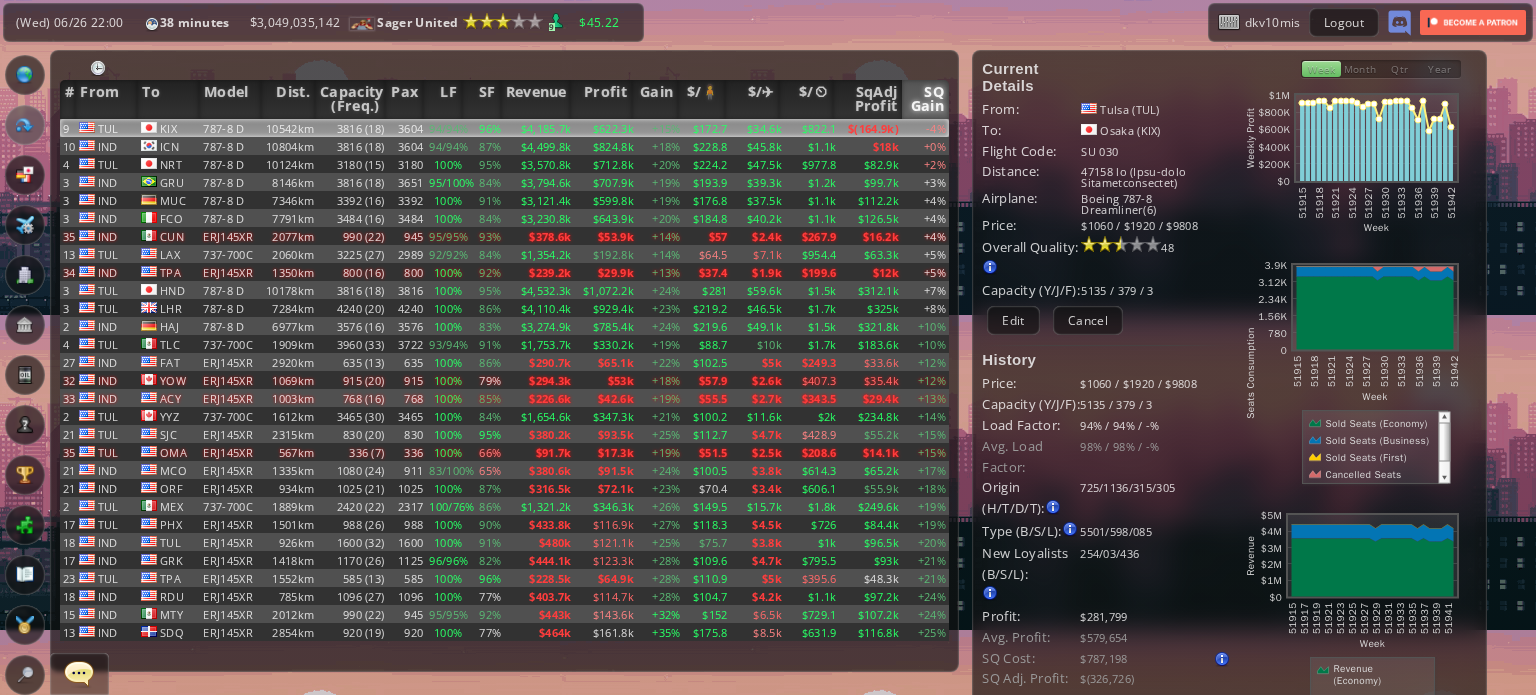 click on "$(164.9k)" at bounding box center [871, 128] 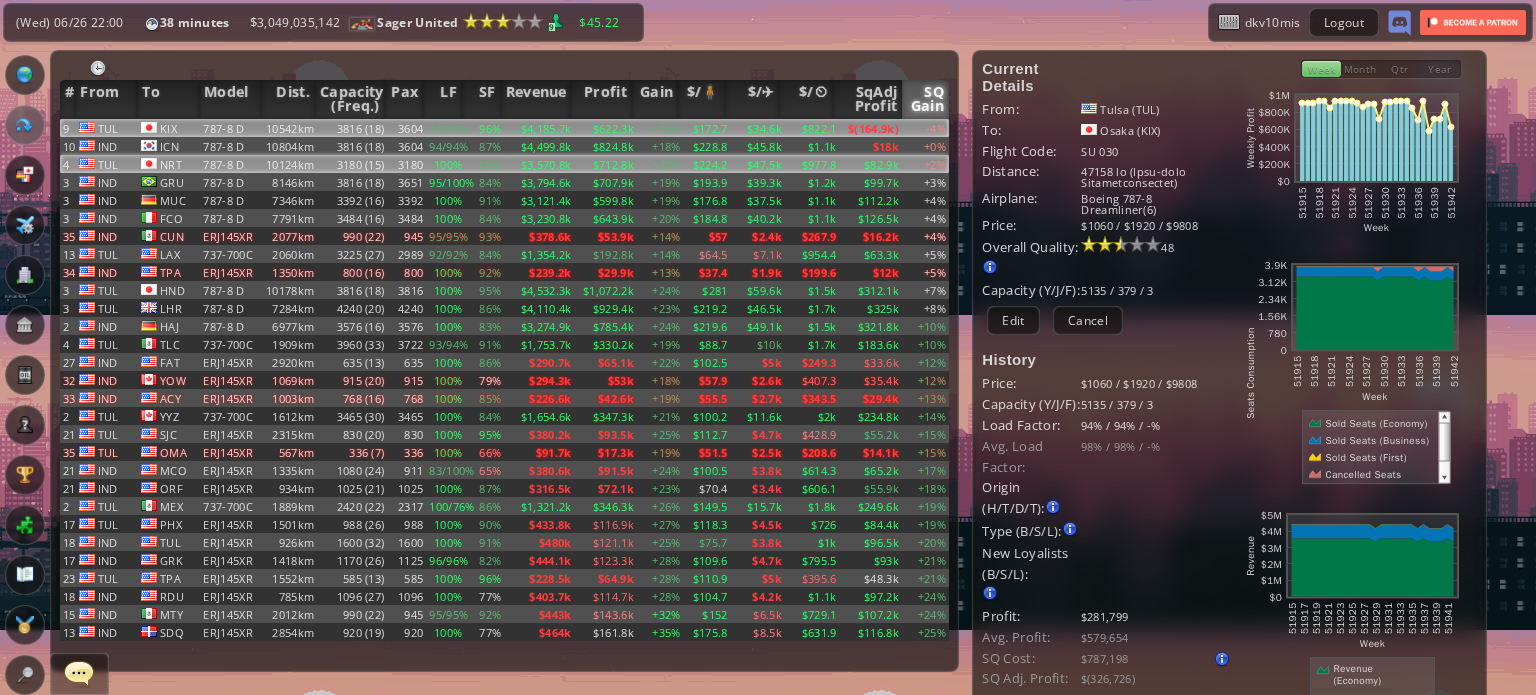 click on "$82.9k" at bounding box center (871, 128) 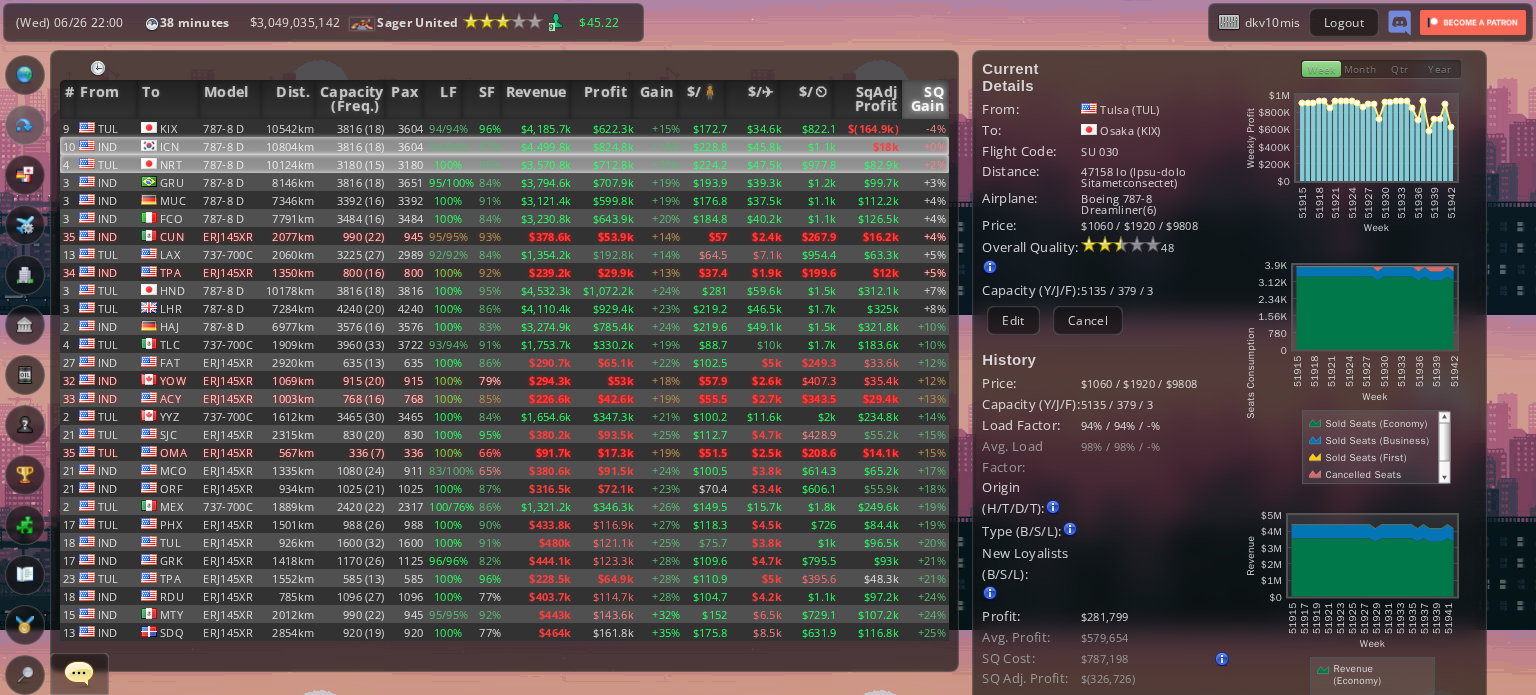click on "$18k" at bounding box center (871, 128) 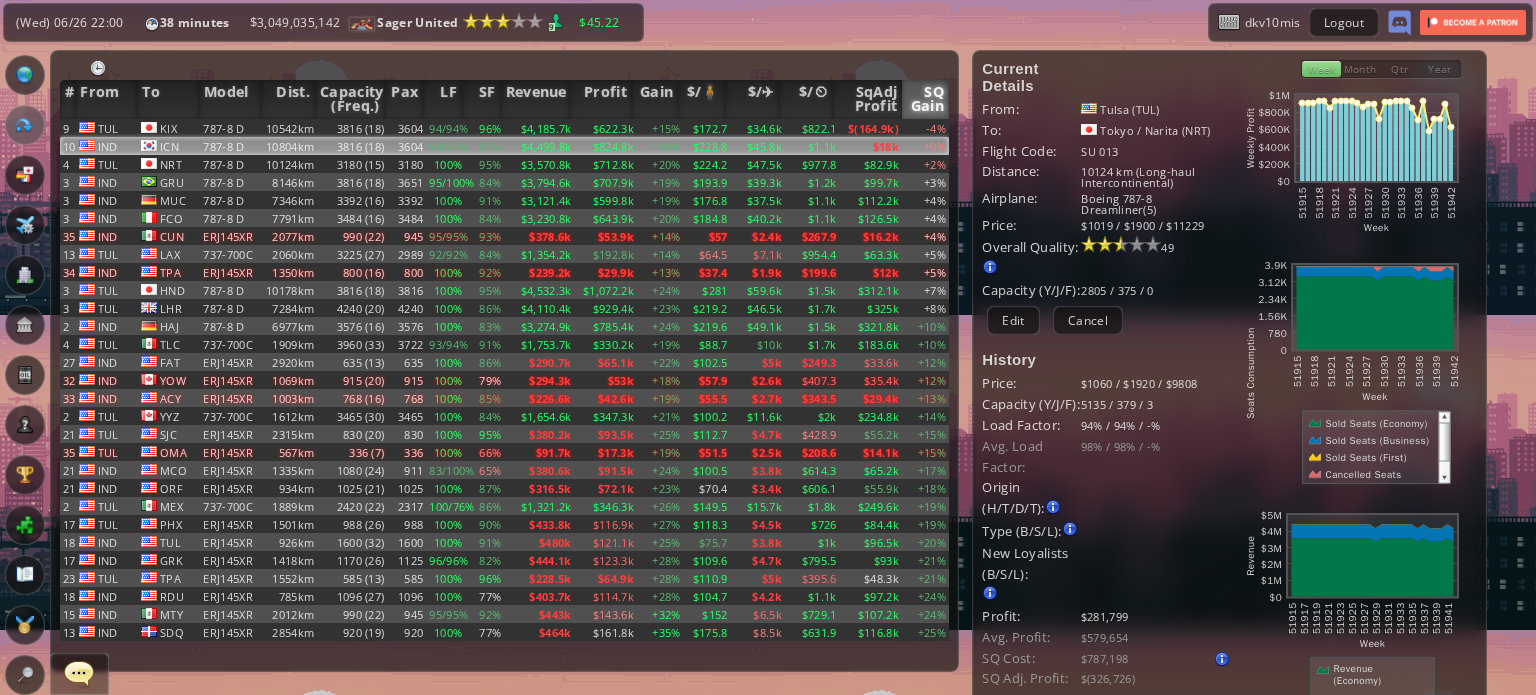 click on "$18k" at bounding box center [871, 146] 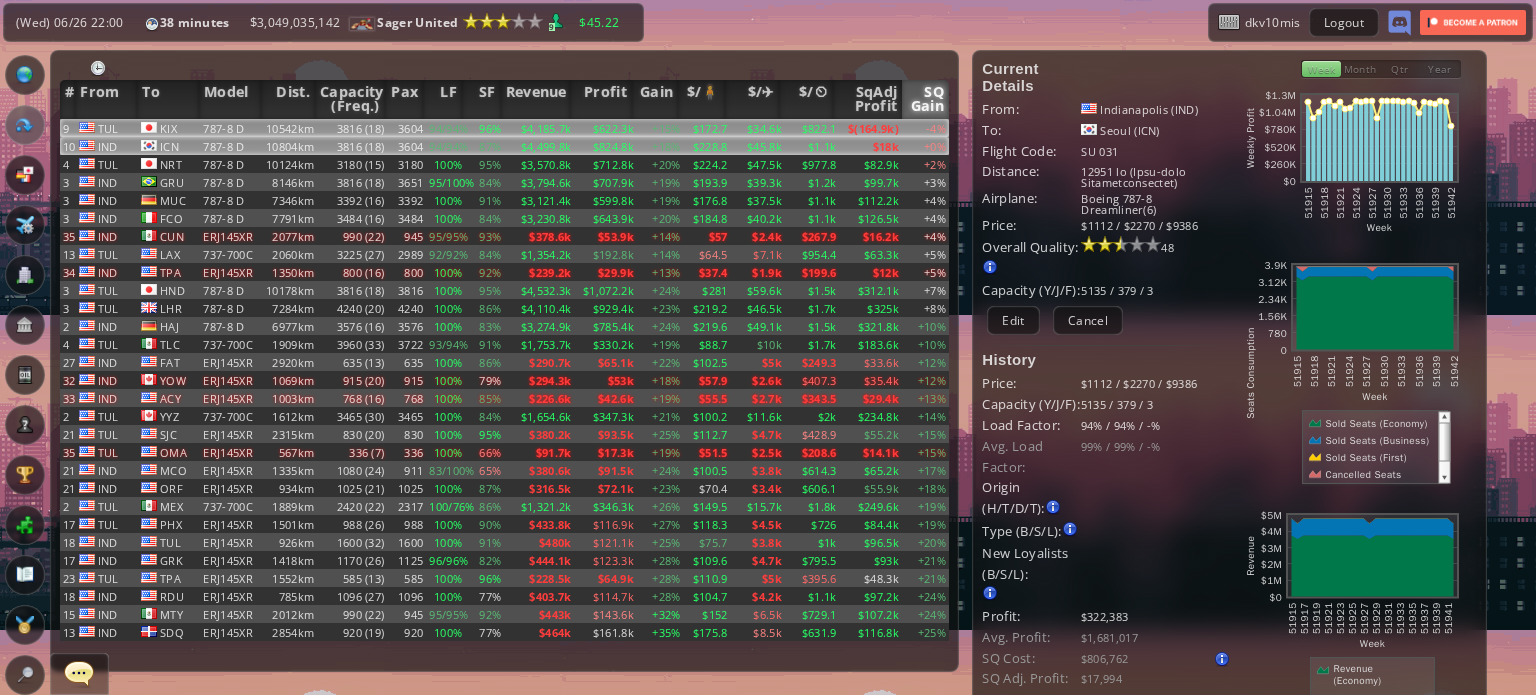 click on "$(164.9k)" at bounding box center [871, 128] 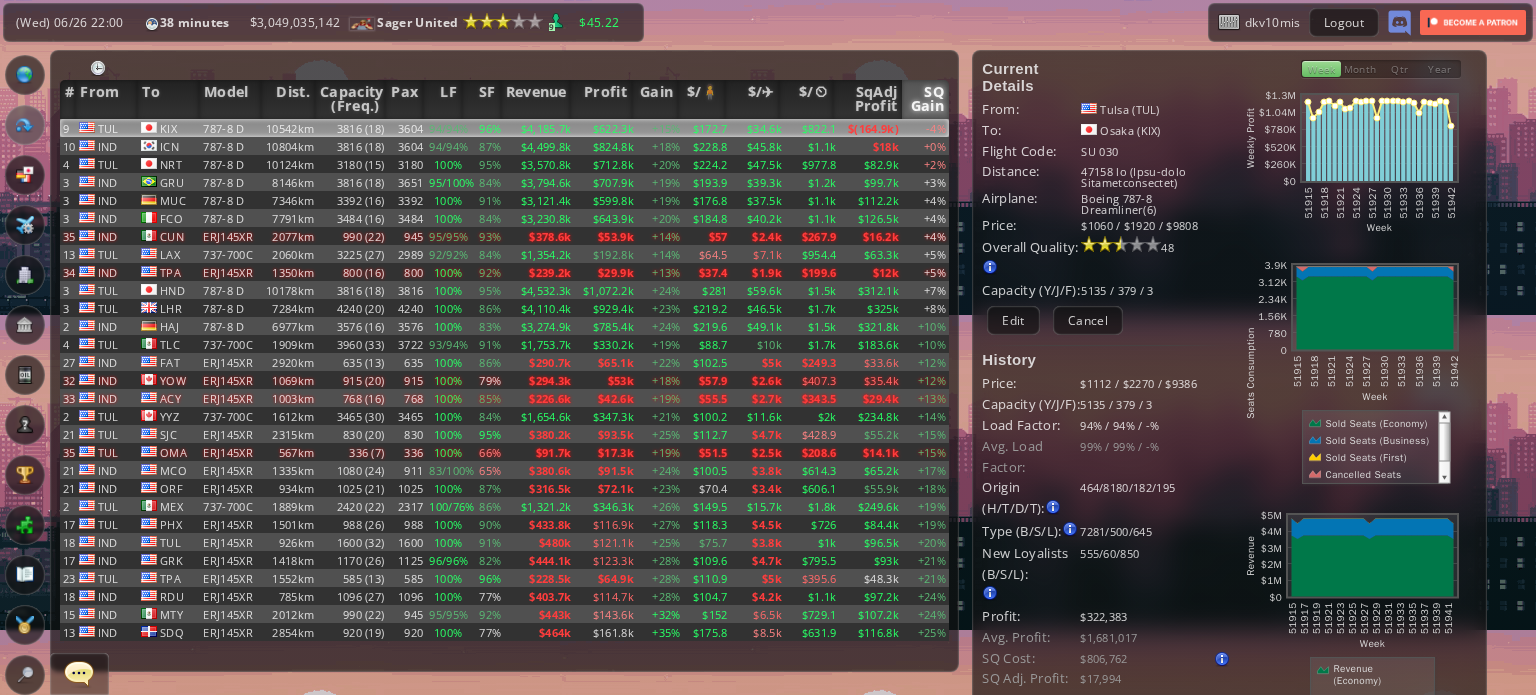 click on "$(164.9k)" at bounding box center (871, 128) 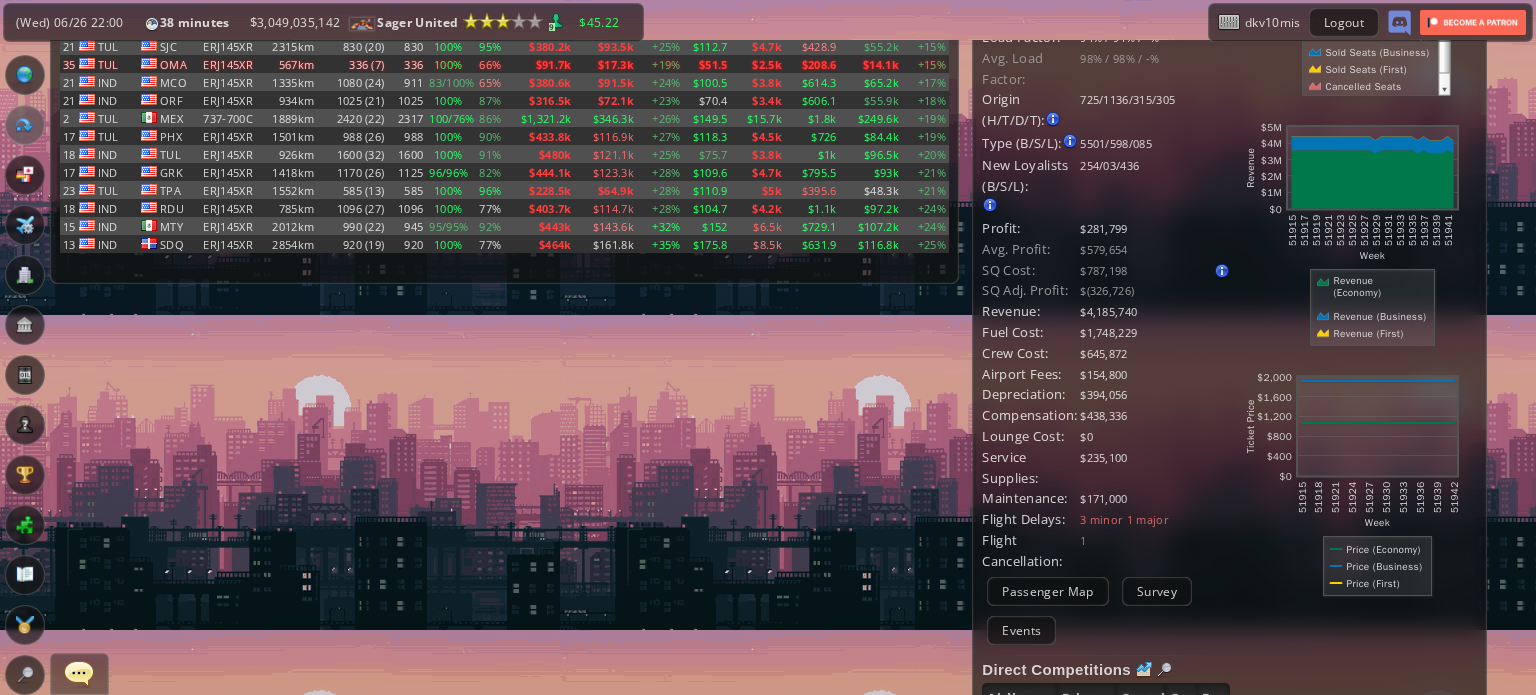 scroll, scrollTop: 0, scrollLeft: 0, axis: both 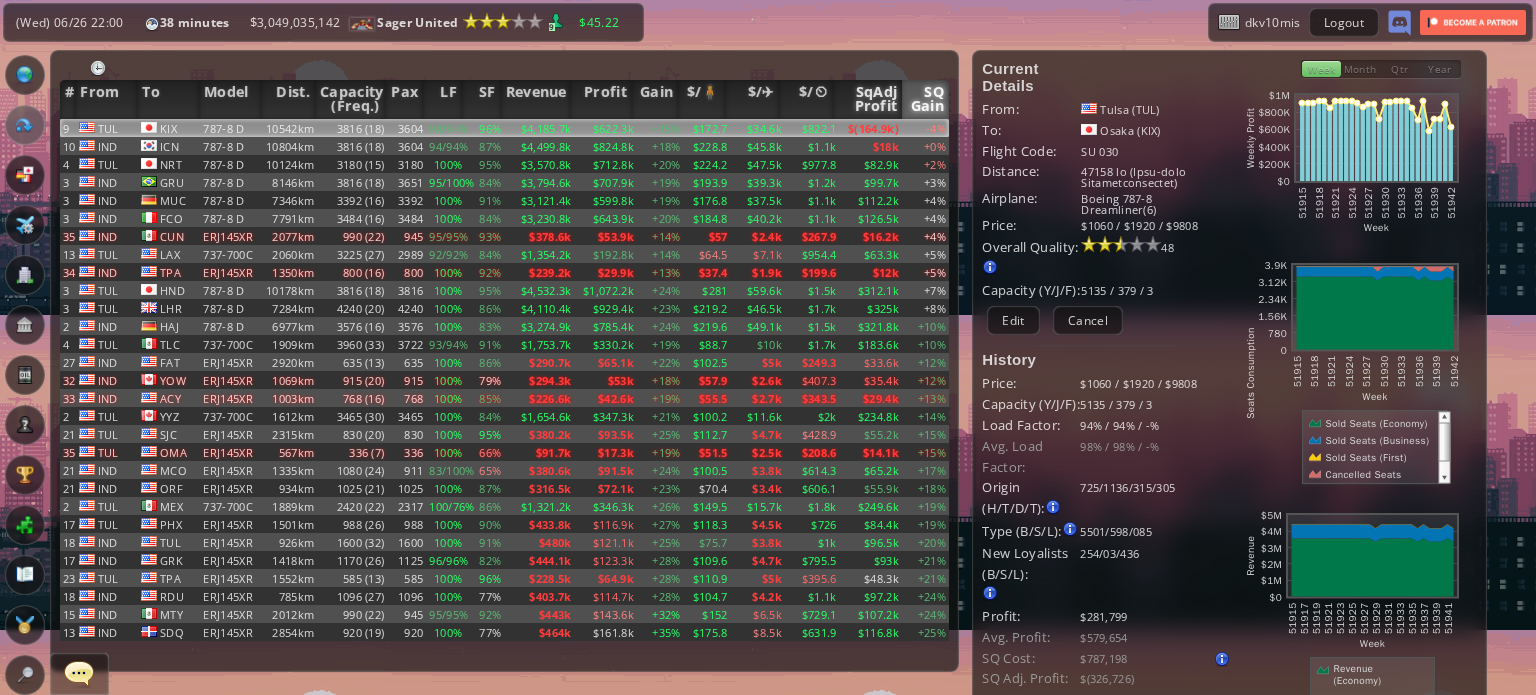 click on "SqAdj Profit" at bounding box center (868, 99) 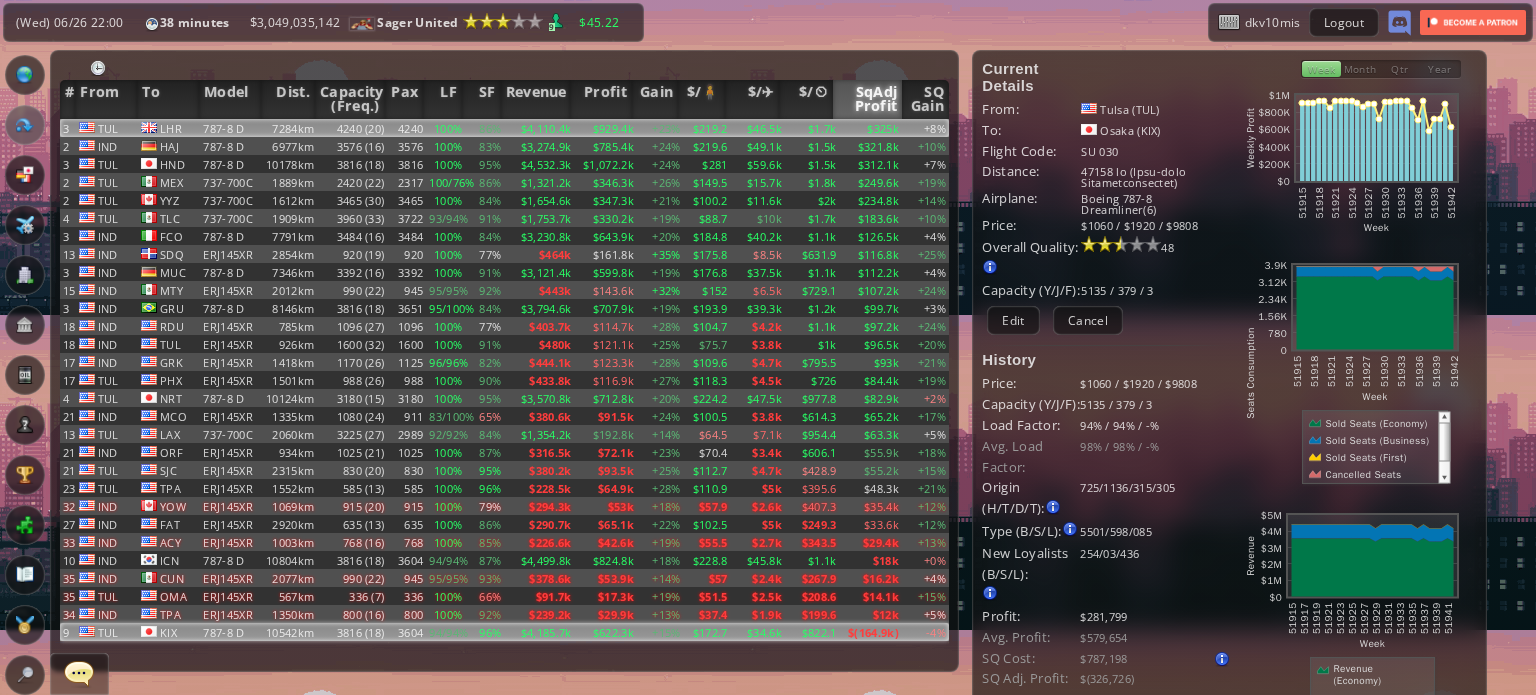 click on "$325k" at bounding box center (871, 128) 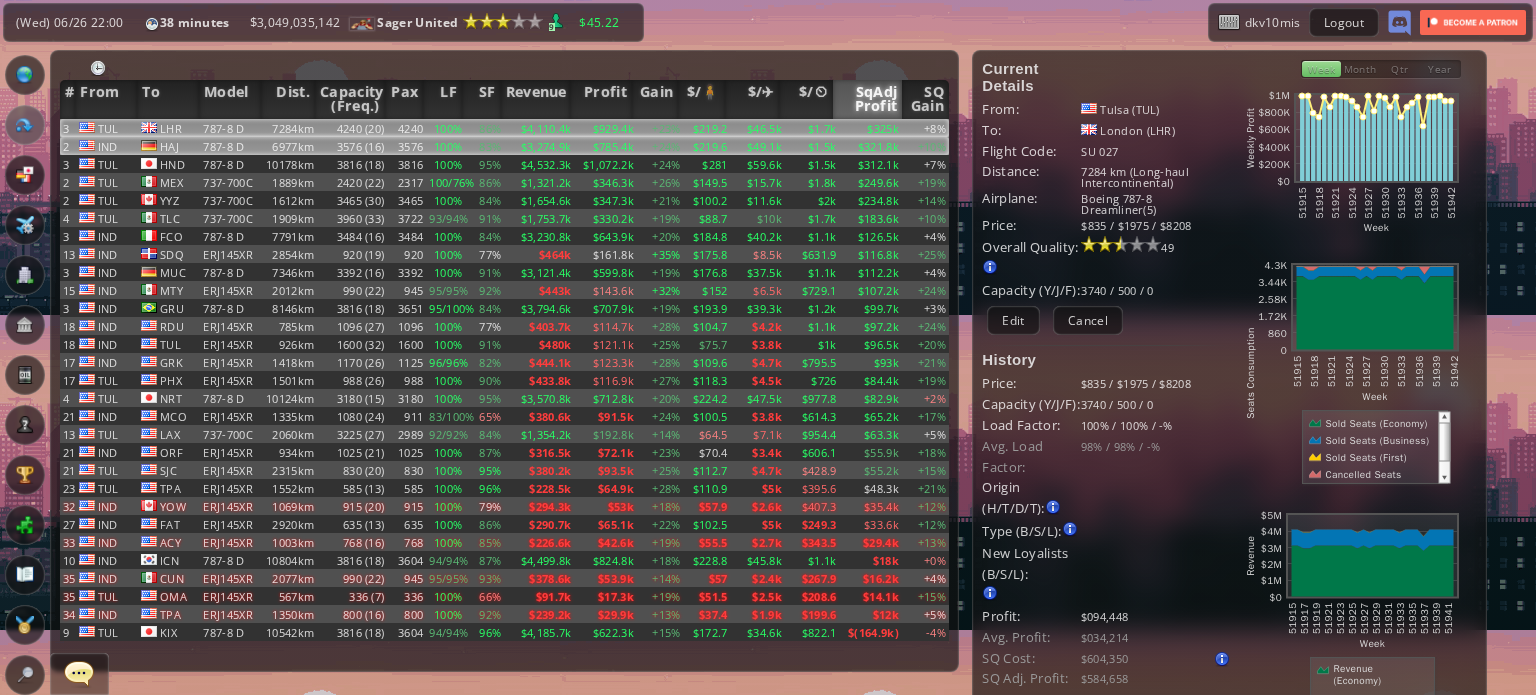 click on "$321.8k" at bounding box center [871, 128] 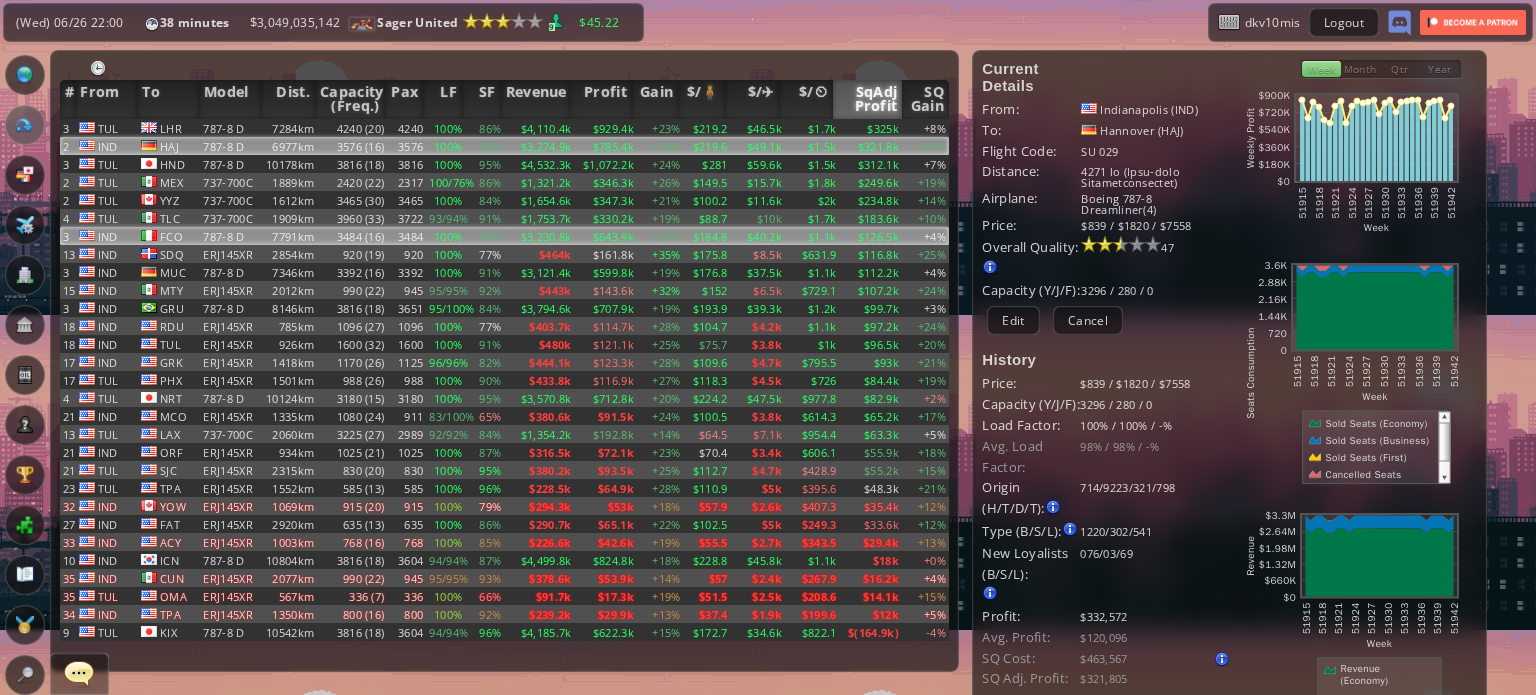 click on "100%" at bounding box center (445, 128) 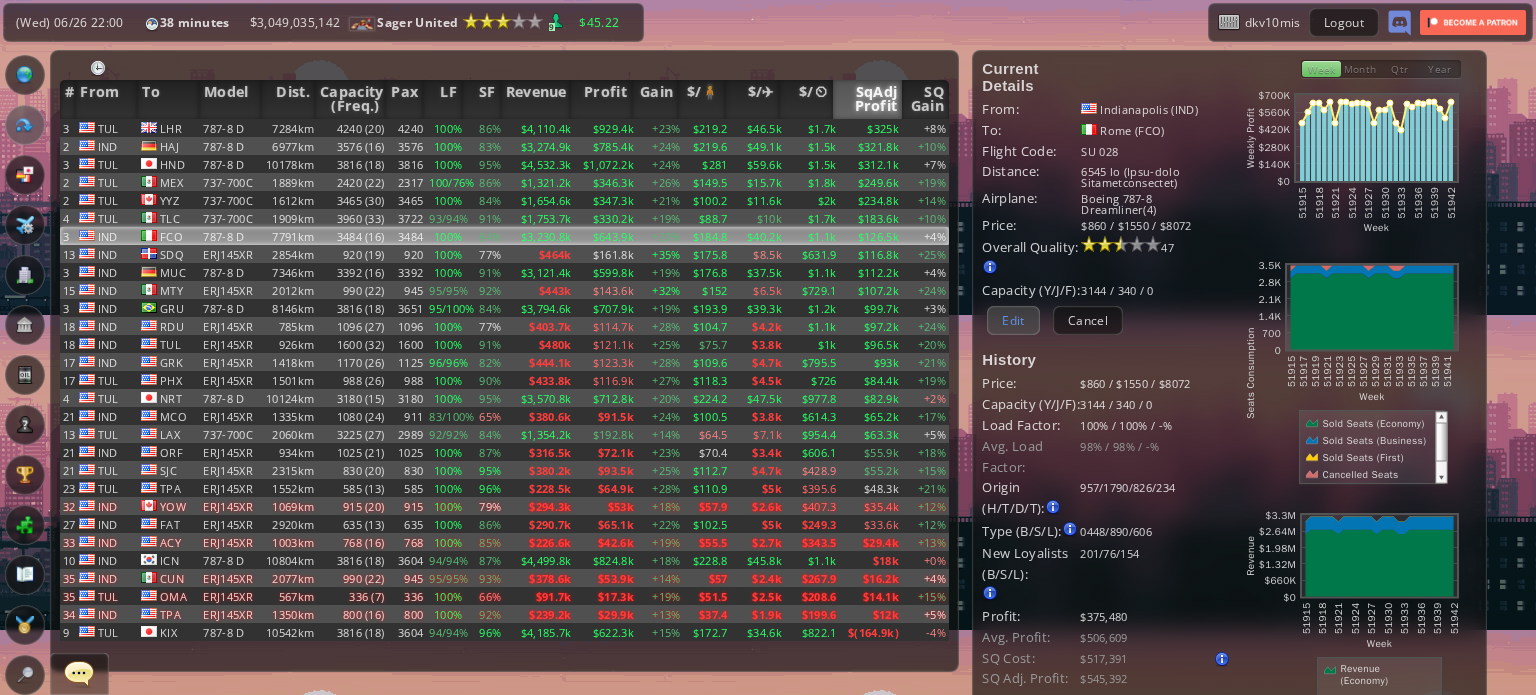 click on "Edit" at bounding box center (1013, 320) 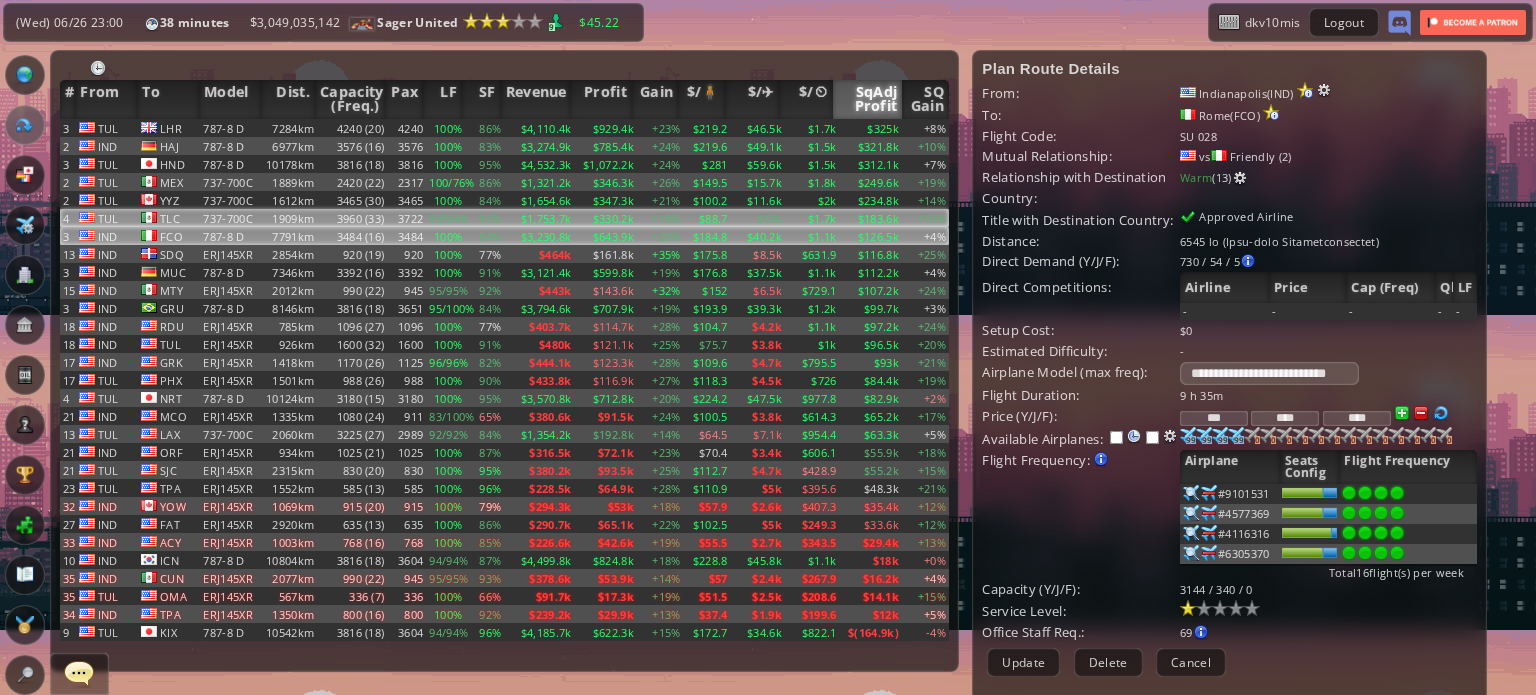 click on "TLC" at bounding box center [169, 128] 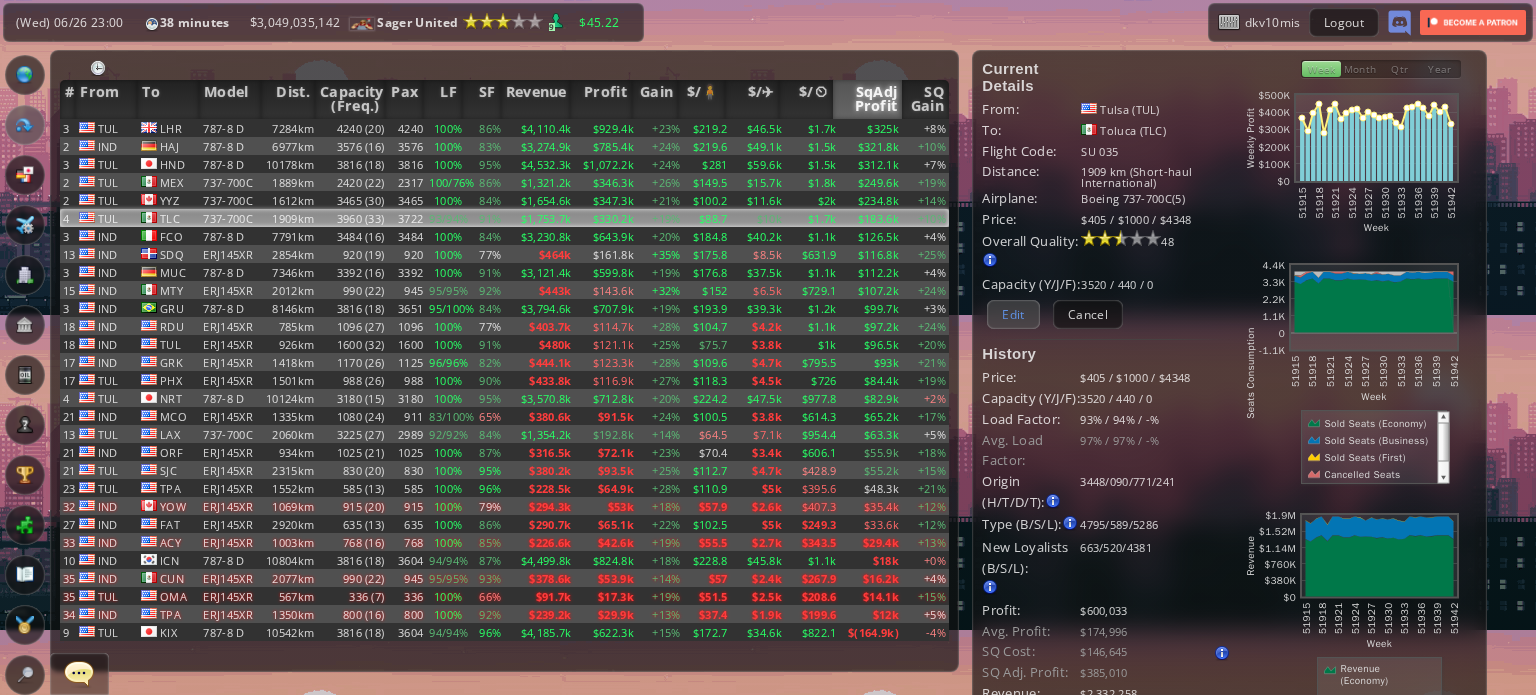click on "Edit" at bounding box center (1013, 314) 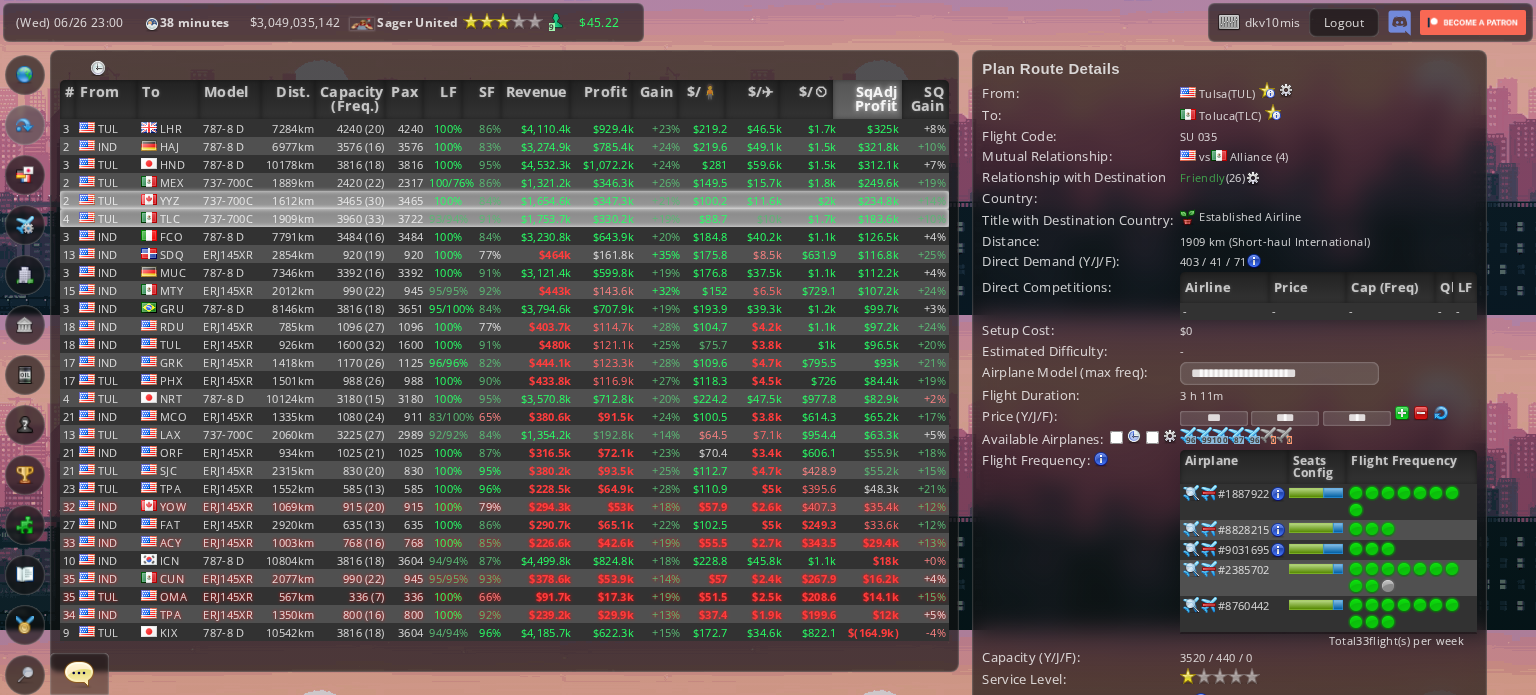 click on "3465 (30)" at bounding box center [352, 128] 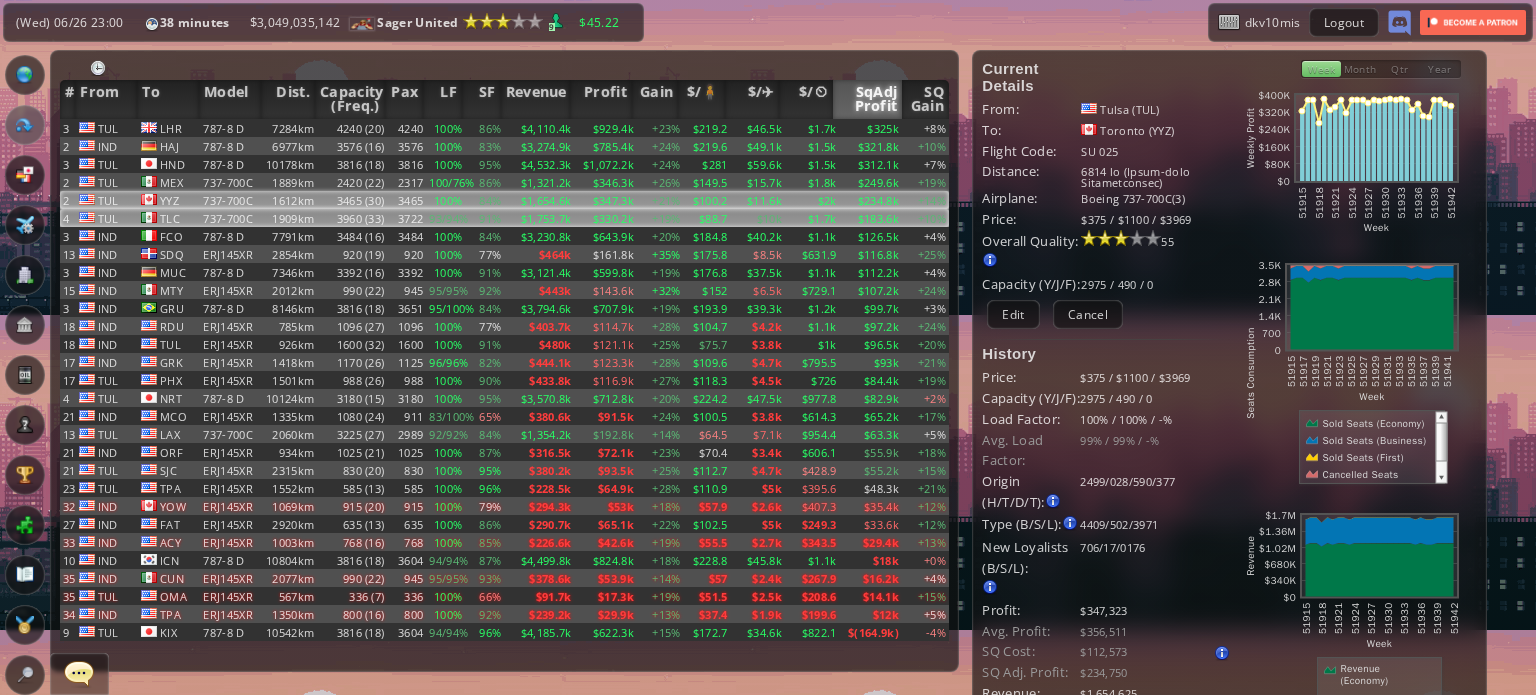 click on "$88.7" at bounding box center (707, 128) 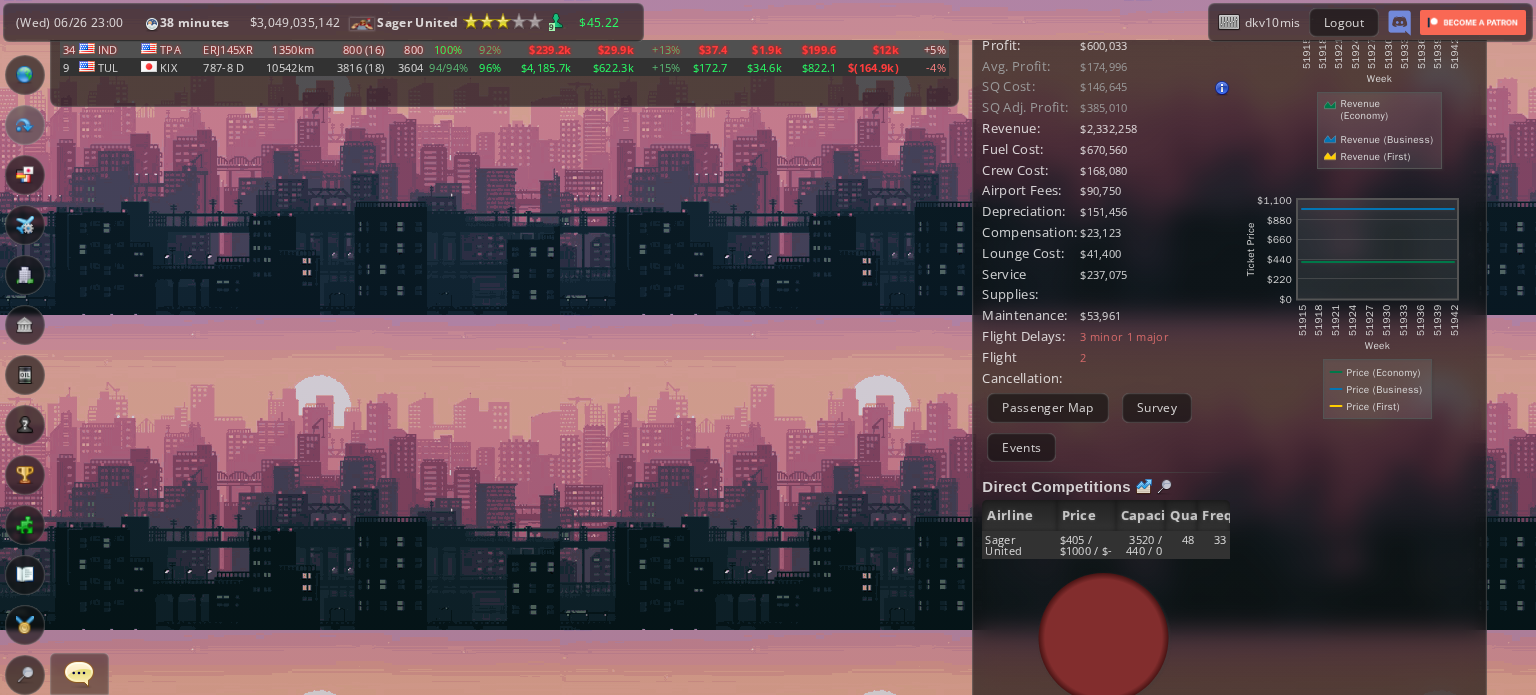 scroll, scrollTop: 600, scrollLeft: 0, axis: vertical 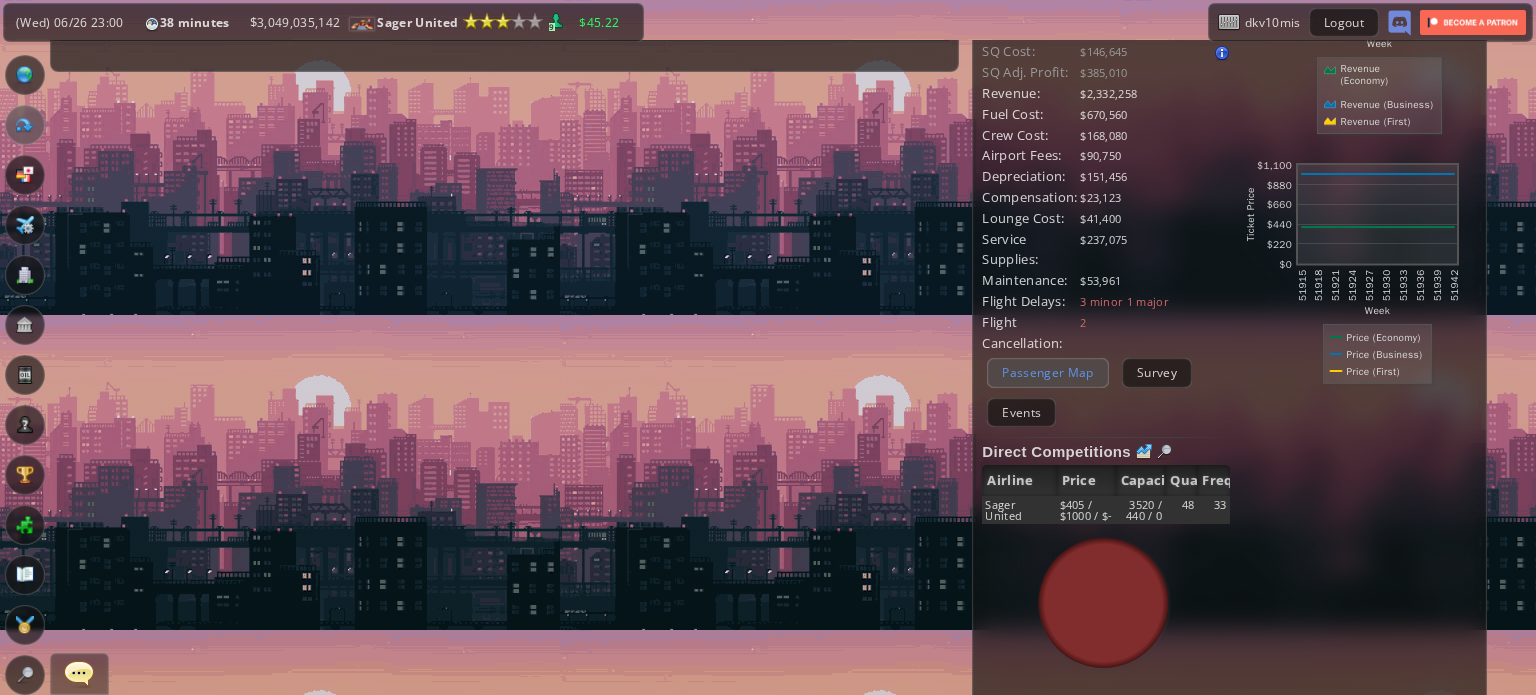 click on "Passenger Map" at bounding box center (1047, 372) 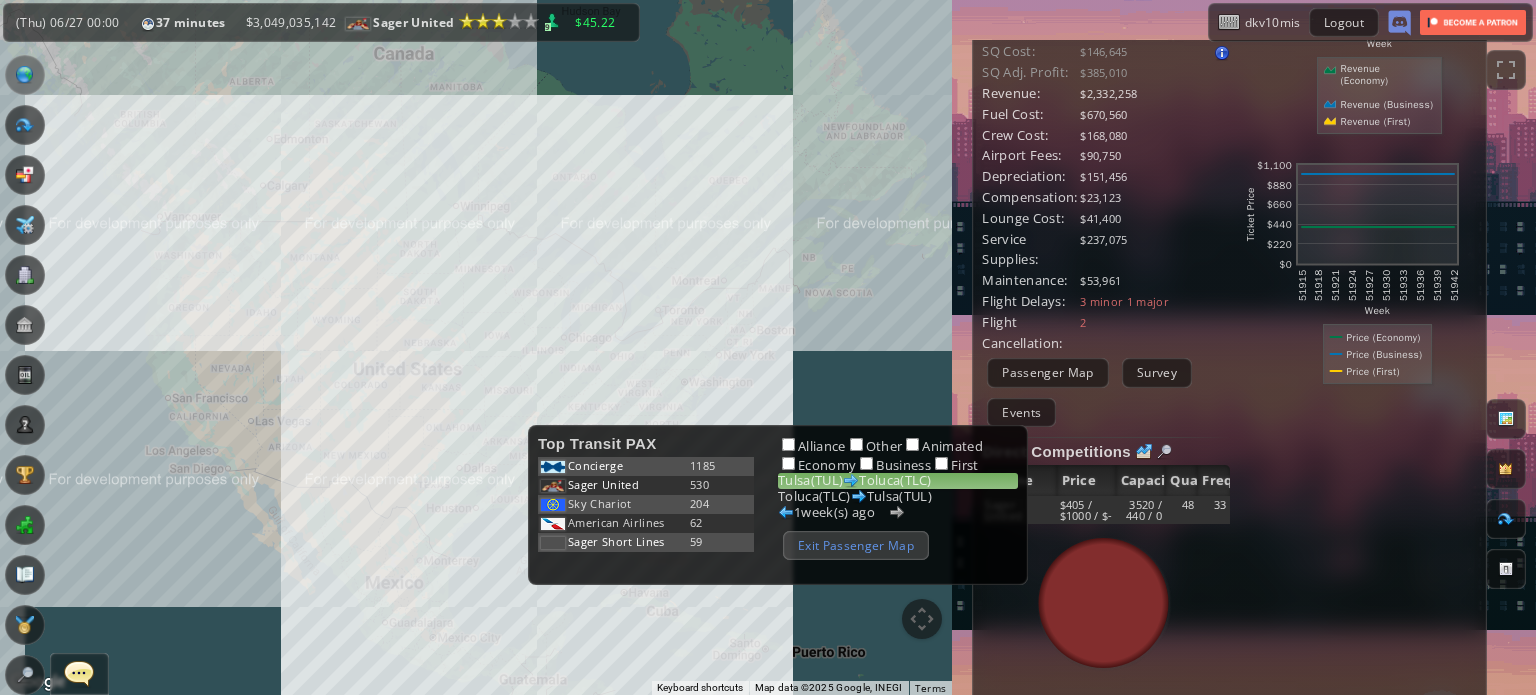 click on "Exit Passenger Map" at bounding box center [856, 545] 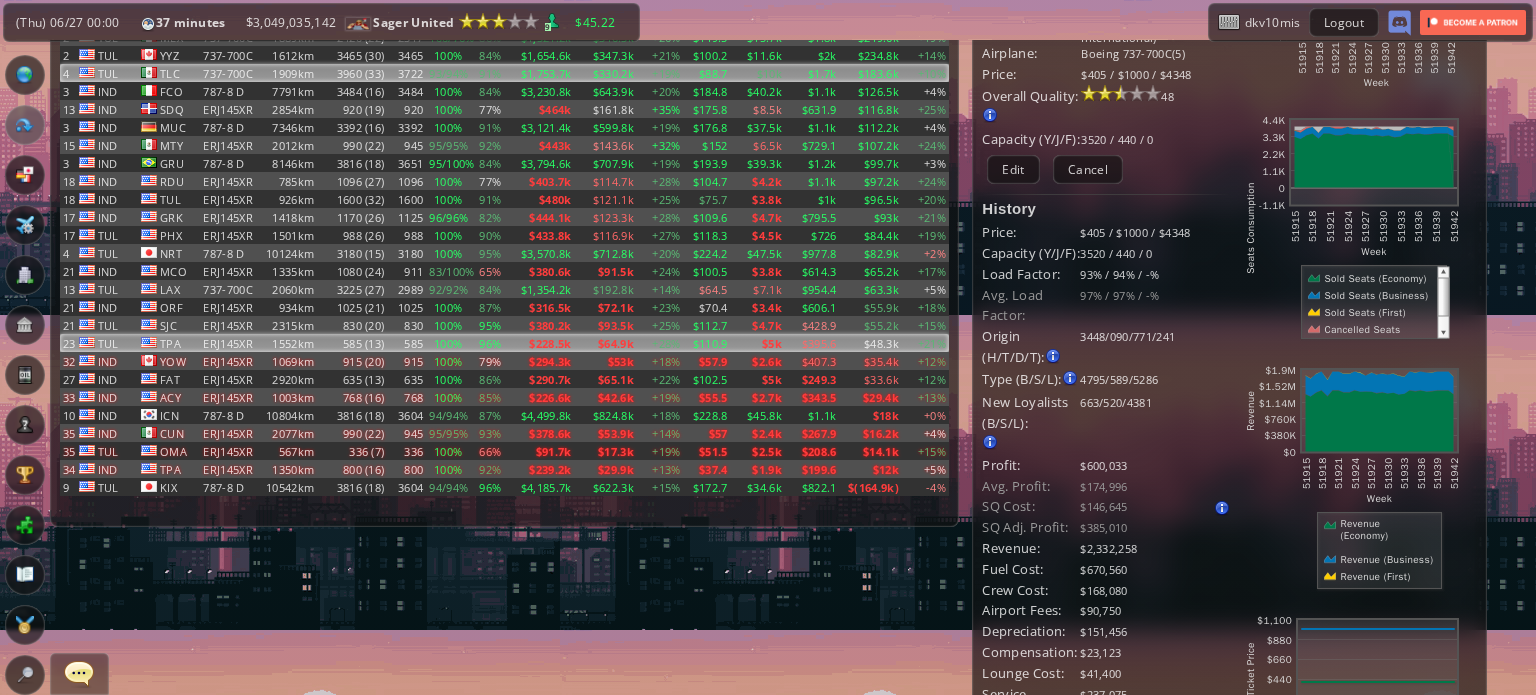 scroll, scrollTop: 0, scrollLeft: 0, axis: both 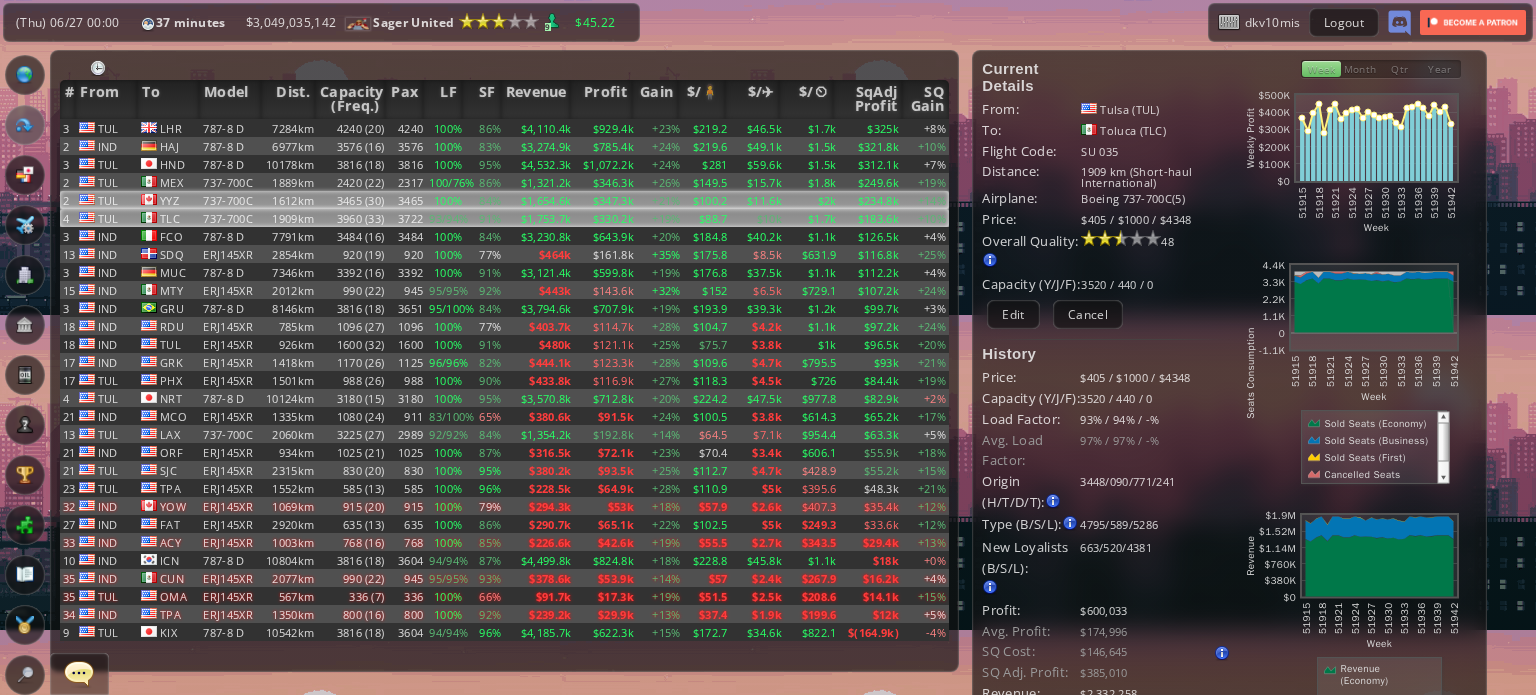 click on "3465 (30)" at bounding box center [352, 128] 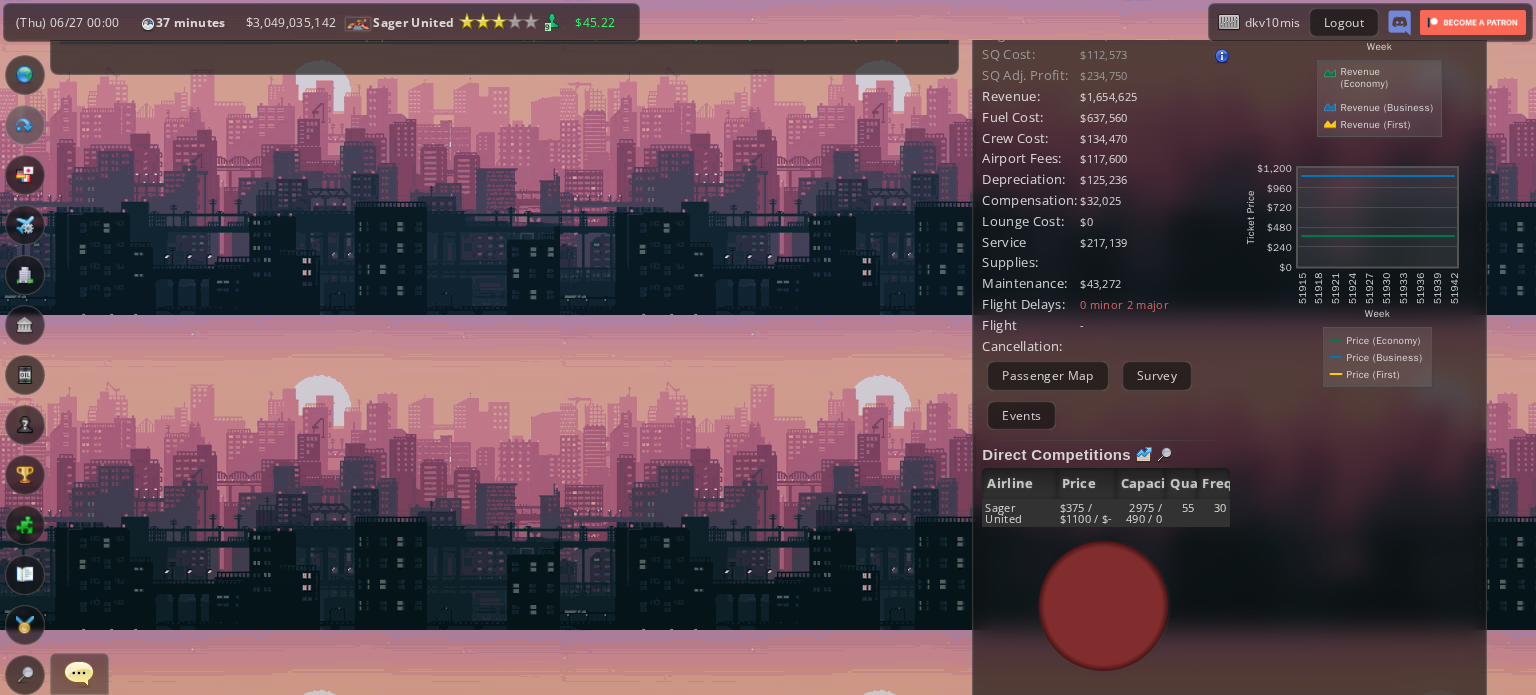 scroll, scrollTop: 600, scrollLeft: 0, axis: vertical 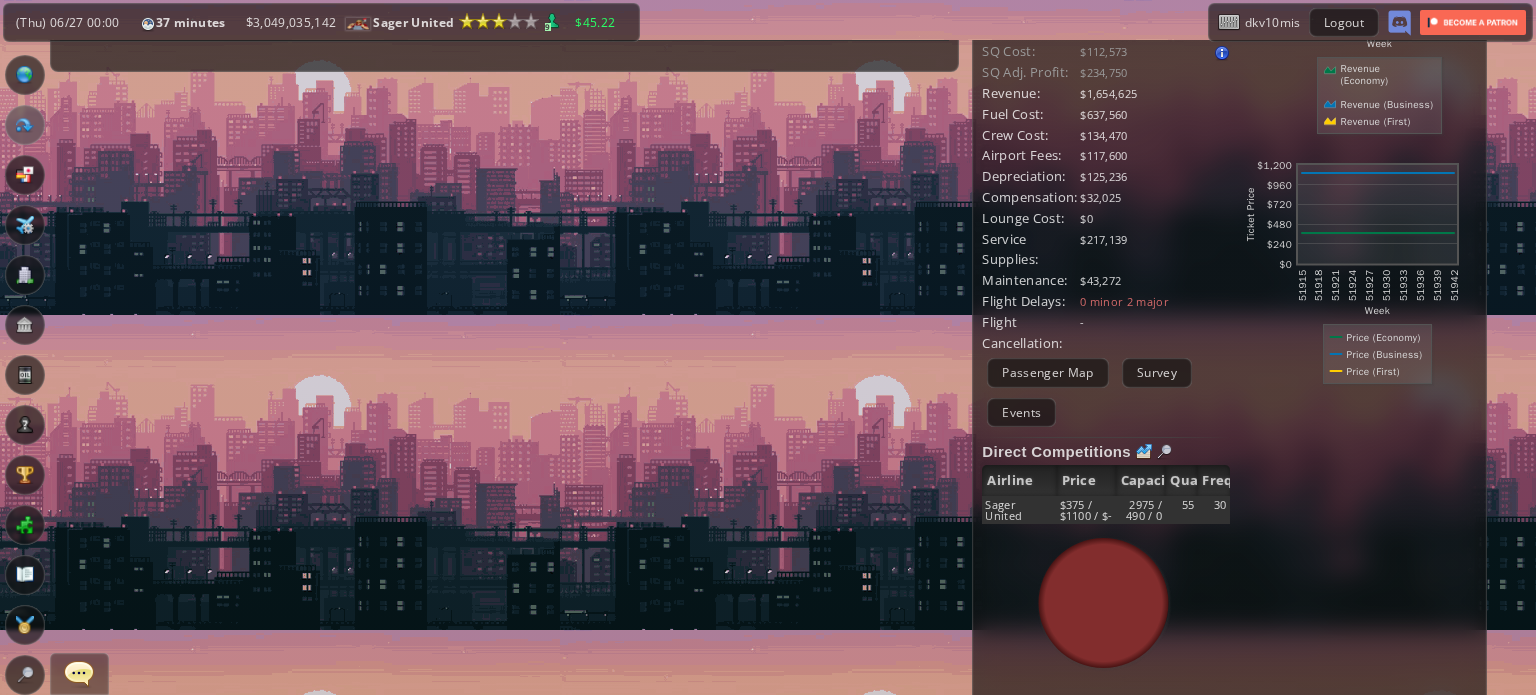 click on "Loremip Dolorsi
Amet:
Conse (ADI)
El:
Seddoei (TEM)
Incidi Utla:
ET 328
Dolorema:
5156 al (Enima-mini Veniamquisnos)
Exercita:
Ullamc 506-816L(1)
Nisia:
$458 / $3847 / $0910
Exeacom Consequ:
Duisaut irurein re voluptatev es:
- Cillu Fug nul Paria
- Excepte Sint occae cup nonpr
- Suntcul quio Deserun Mollita
44
Ides" at bounding box center (1105, 72) 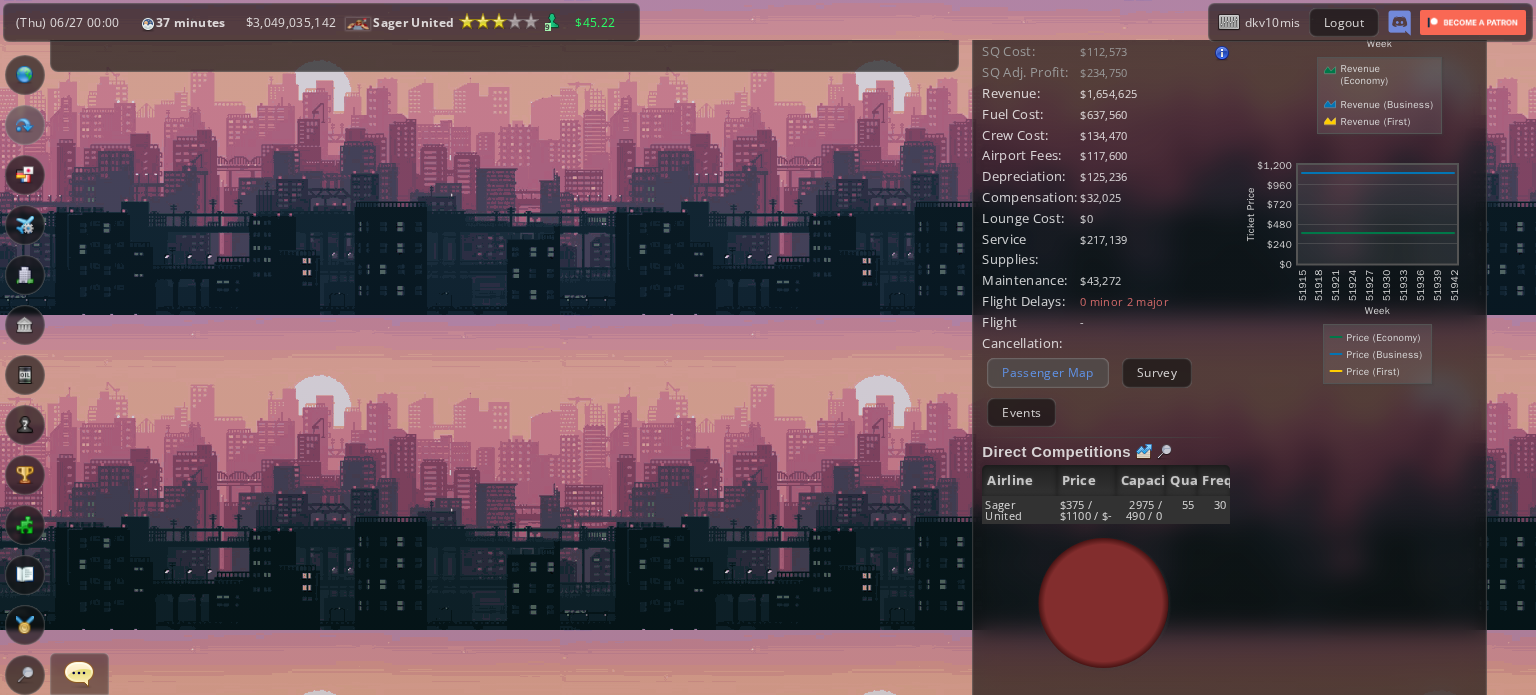 click on "Passenger Map" at bounding box center [1047, 372] 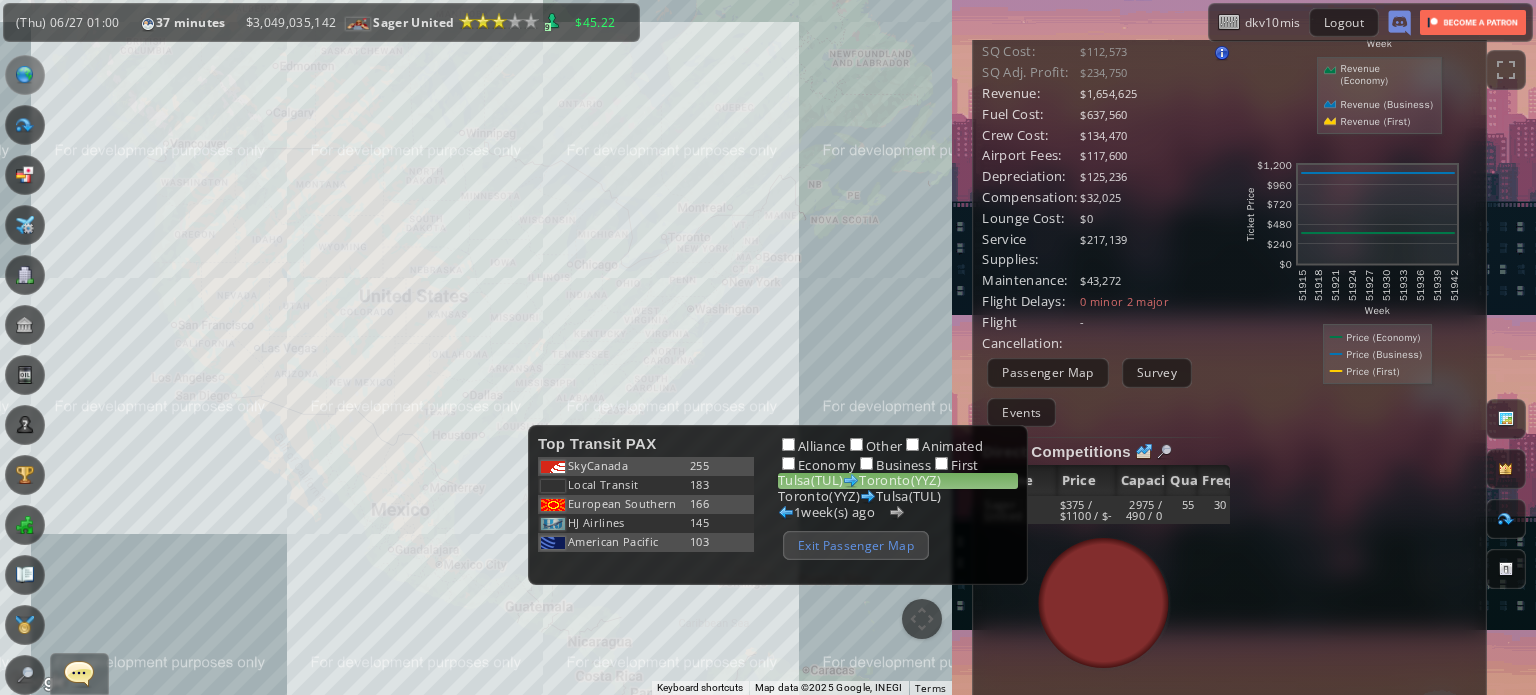 click on "Exit Passenger Map" at bounding box center (856, 545) 